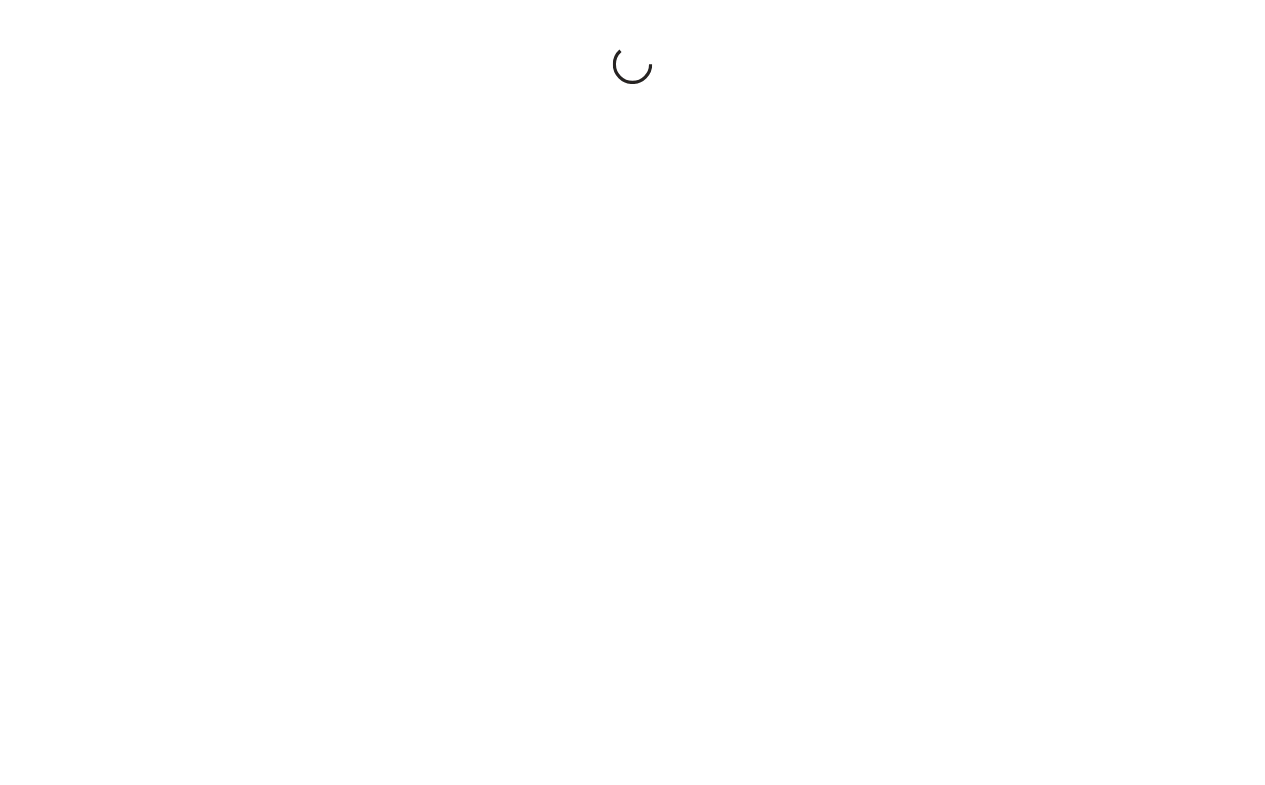 scroll, scrollTop: 0, scrollLeft: 0, axis: both 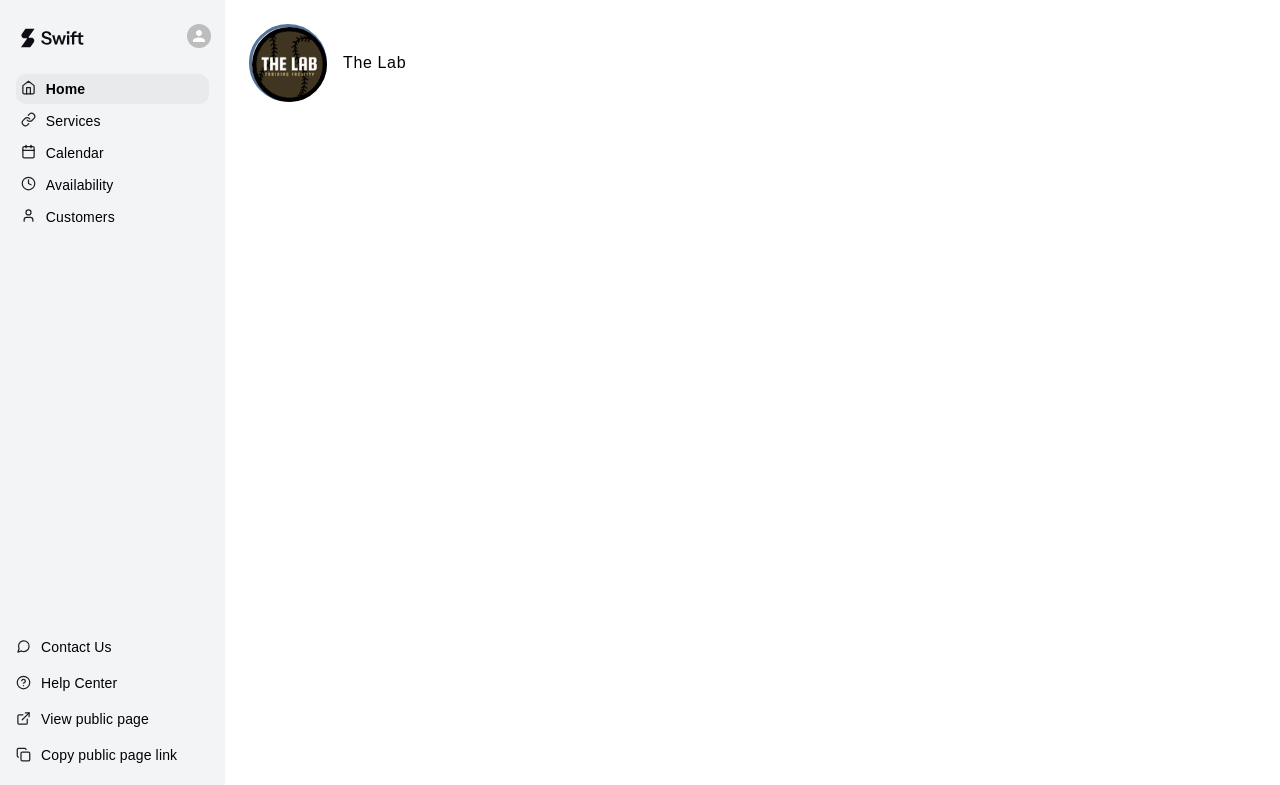 click on "Availability" at bounding box center [112, 185] 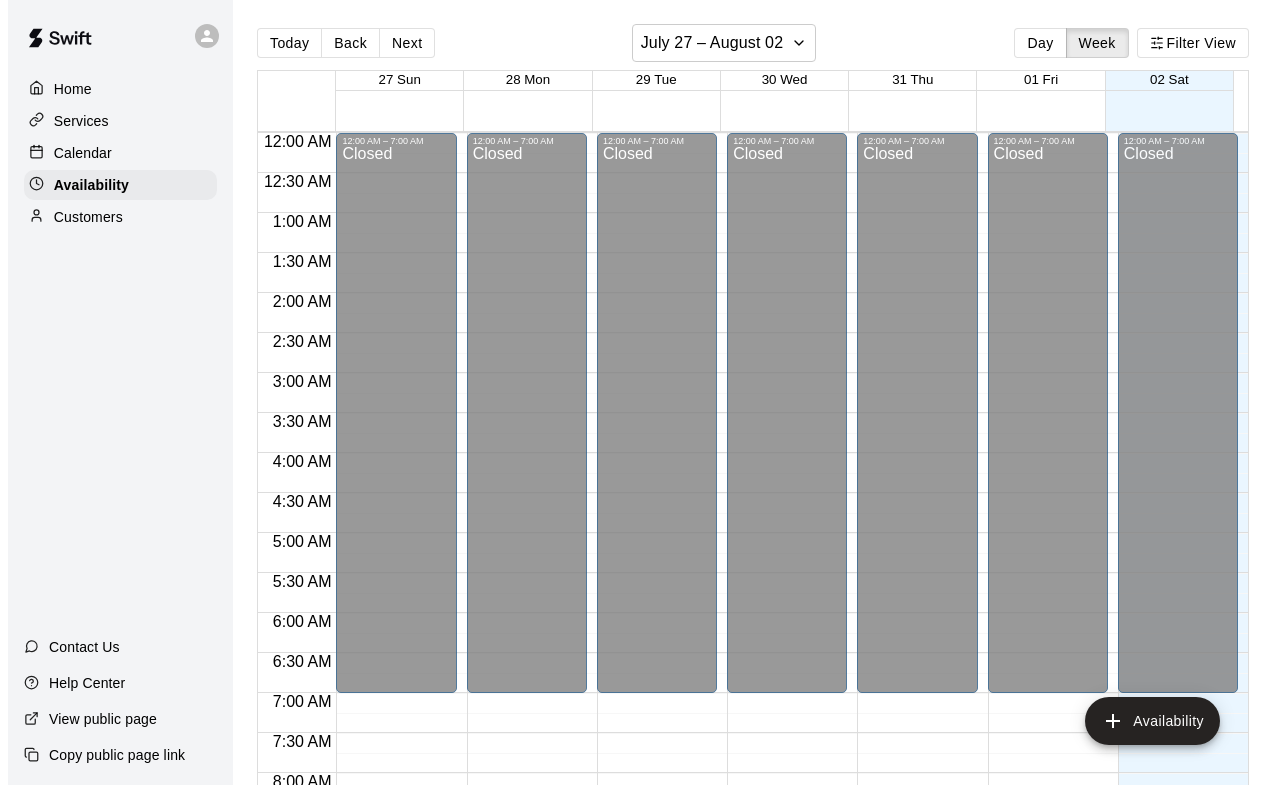 scroll, scrollTop: 931, scrollLeft: 0, axis: vertical 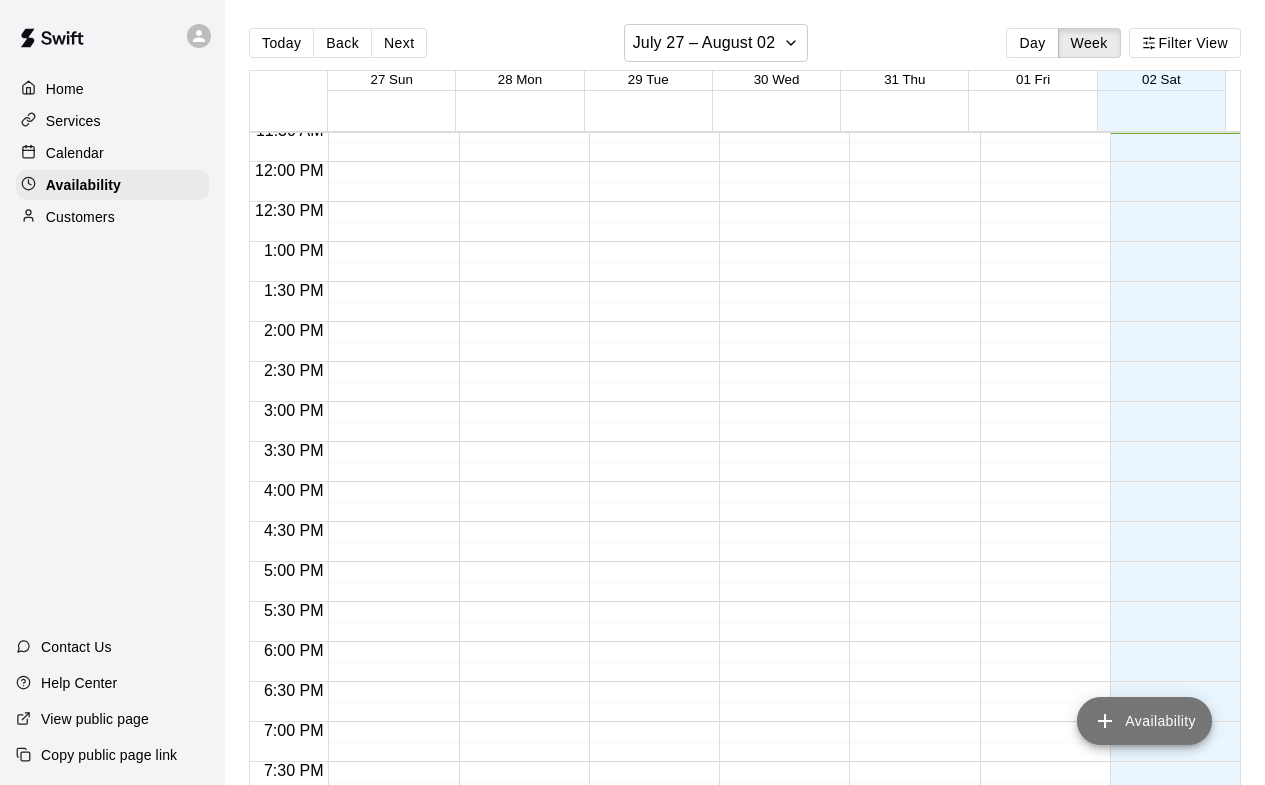 click on "Availability" at bounding box center (1144, 721) 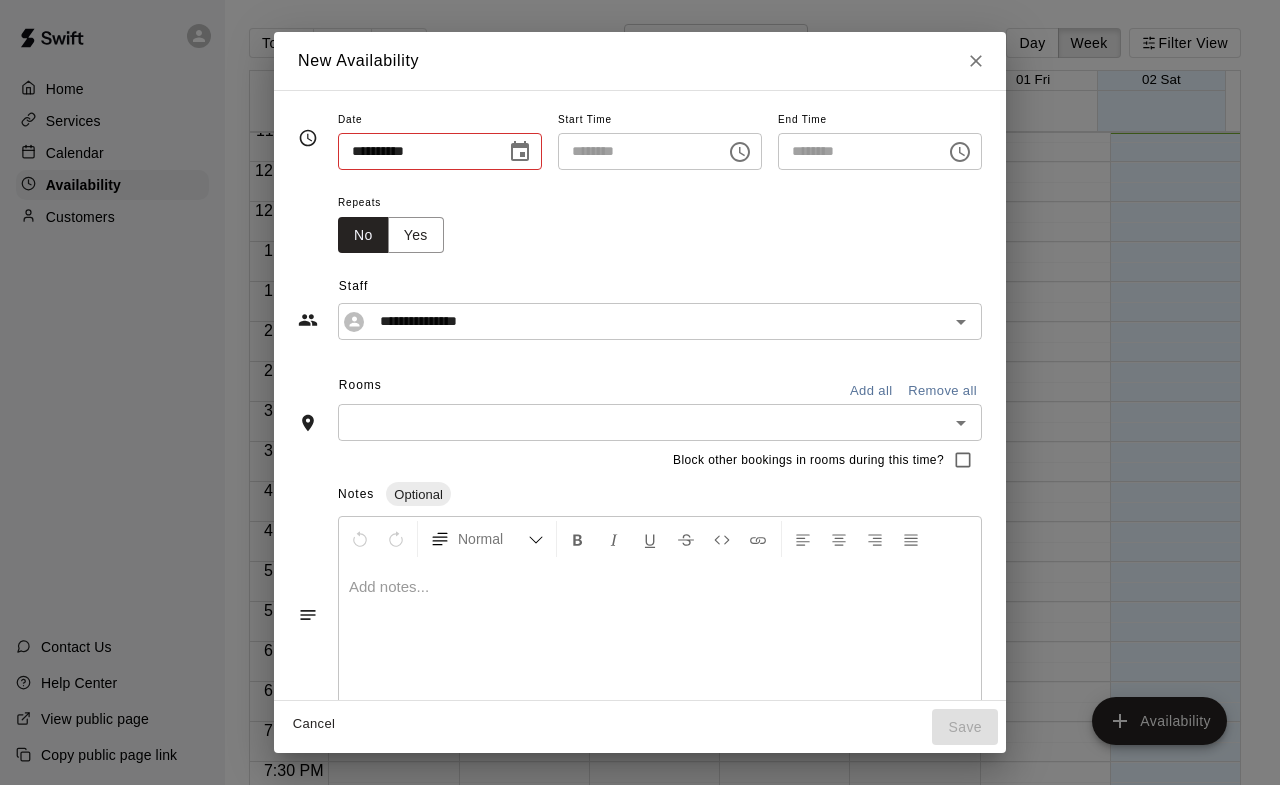 type on "**********" 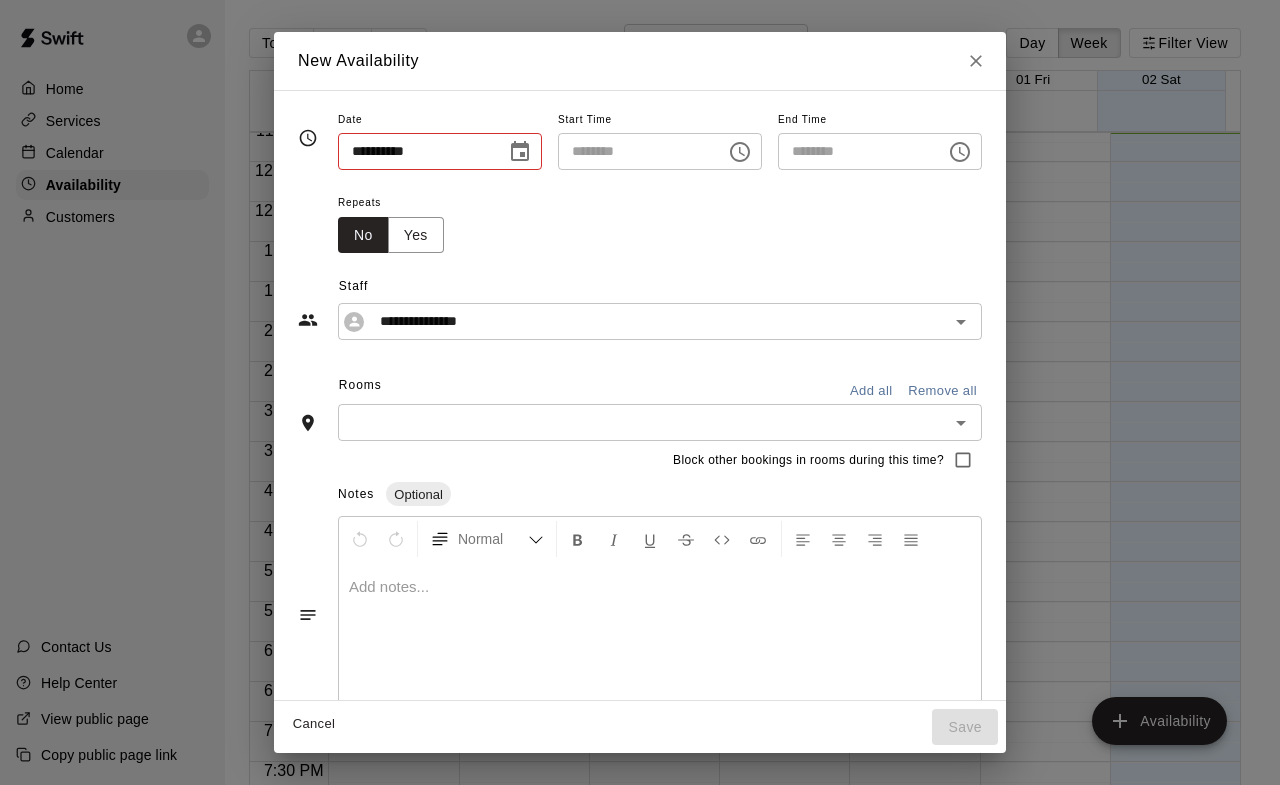 type on "********" 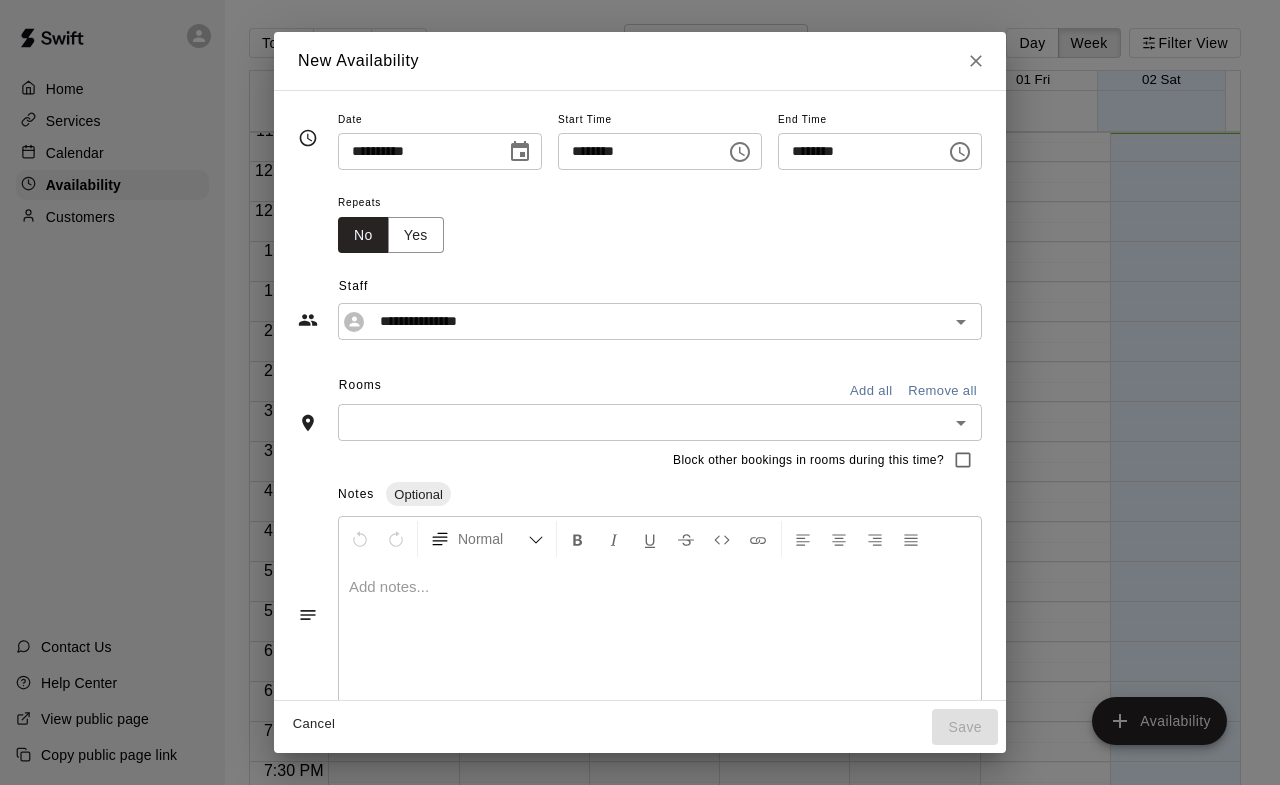 click 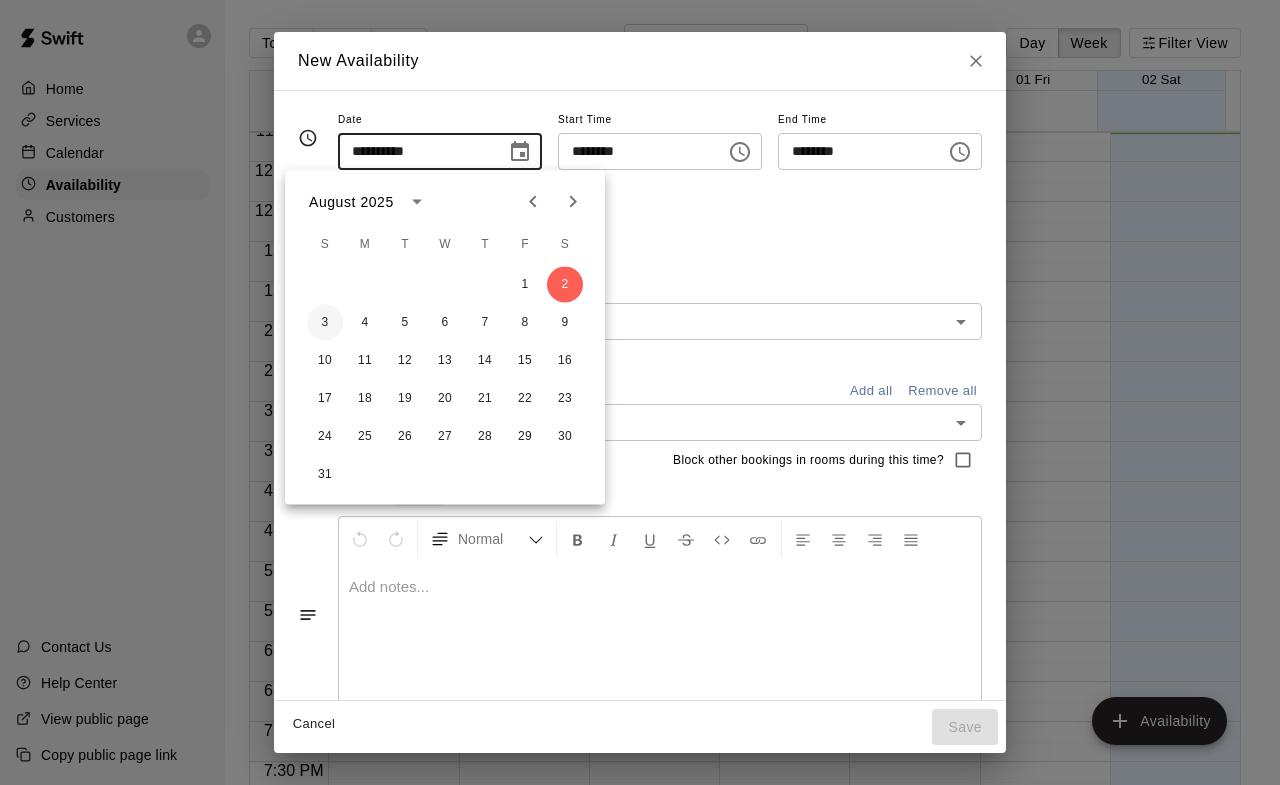click on "3" at bounding box center [325, 323] 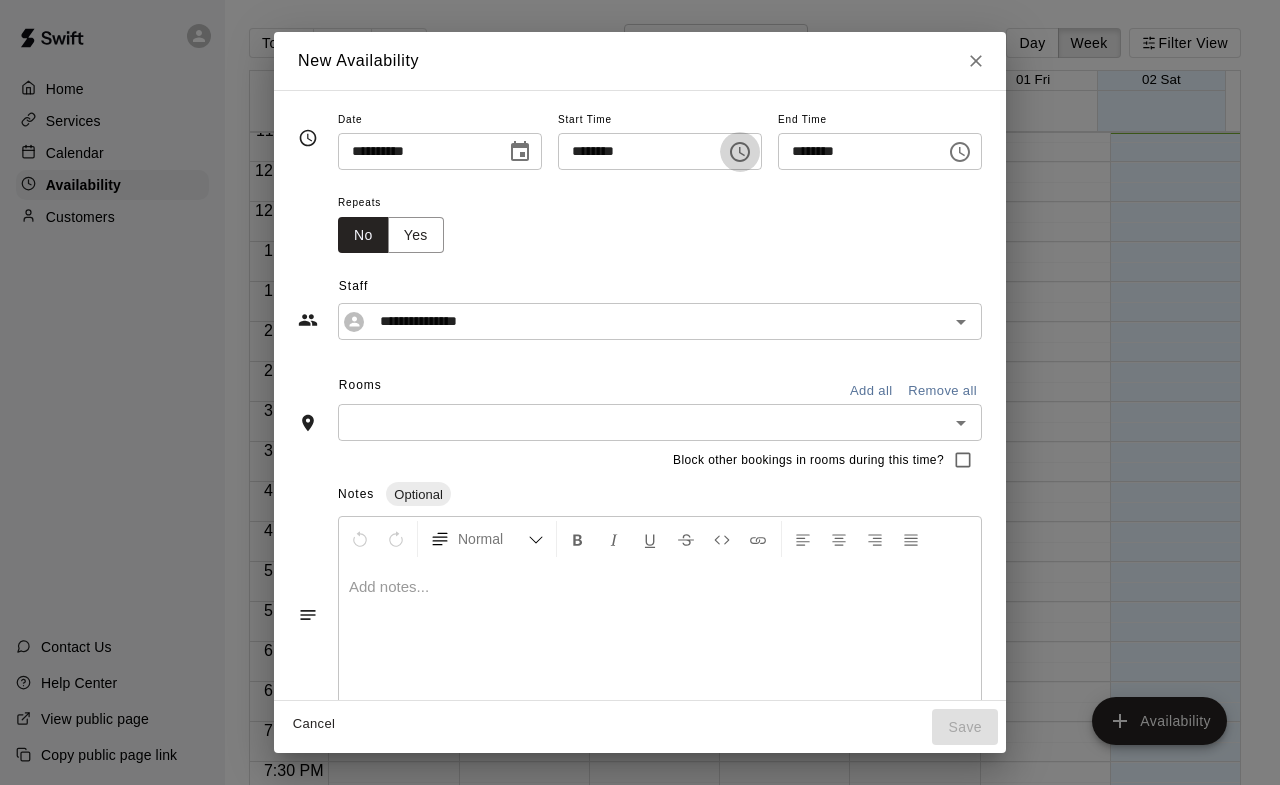 click 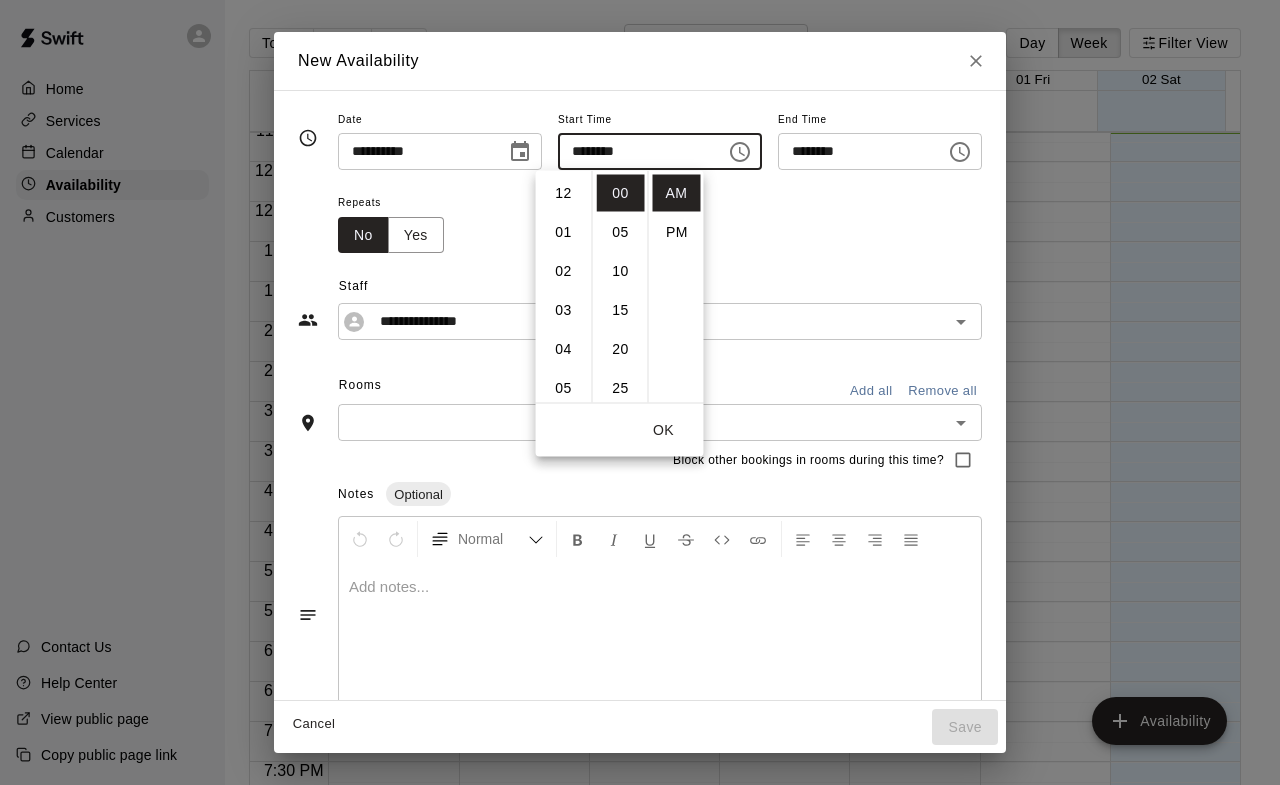 scroll, scrollTop: 426, scrollLeft: 0, axis: vertical 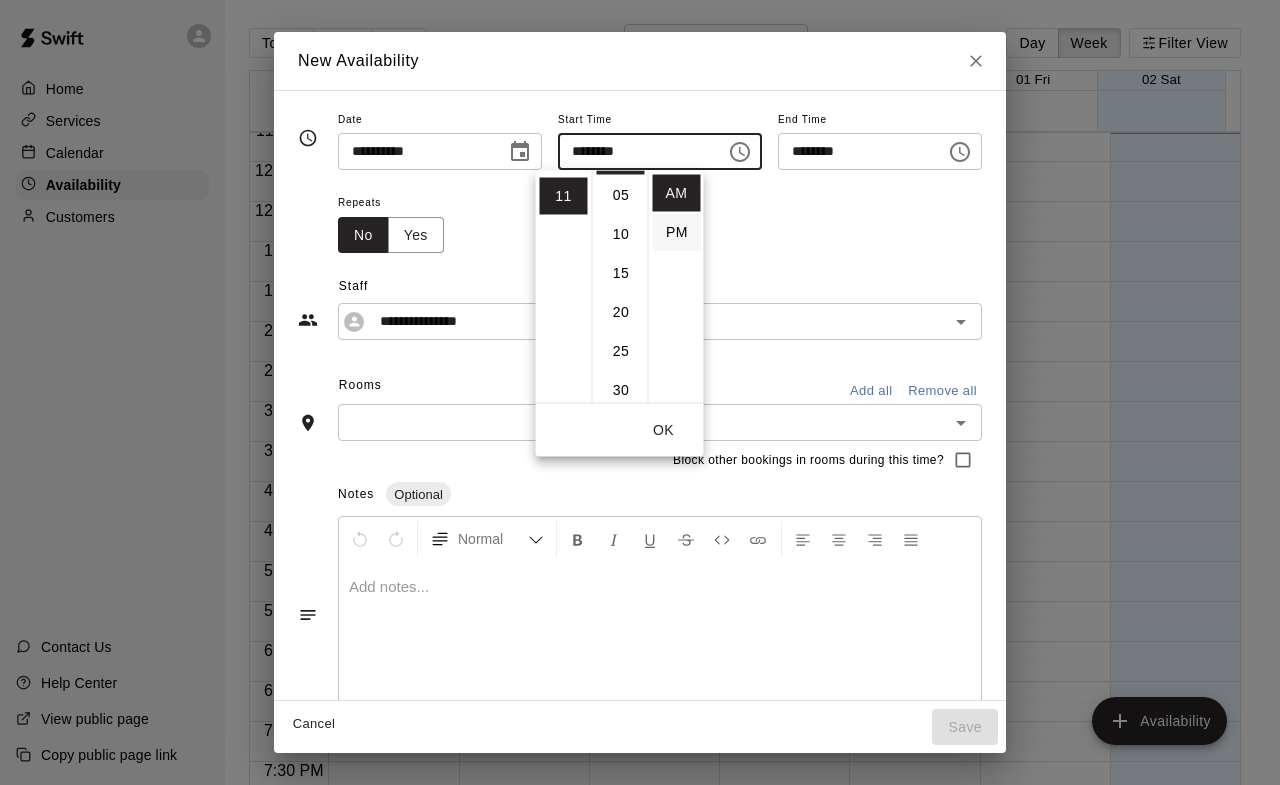 click on "PM" at bounding box center [677, 232] 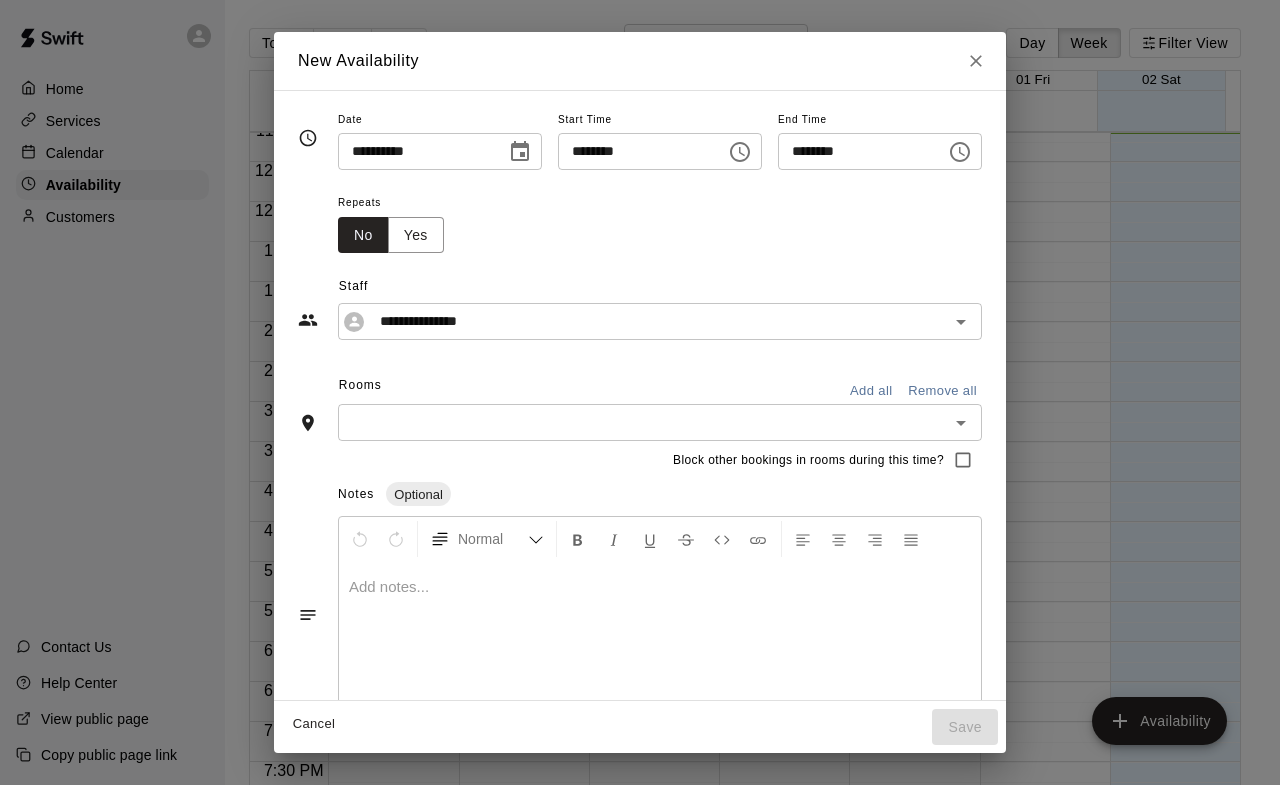 type on "********" 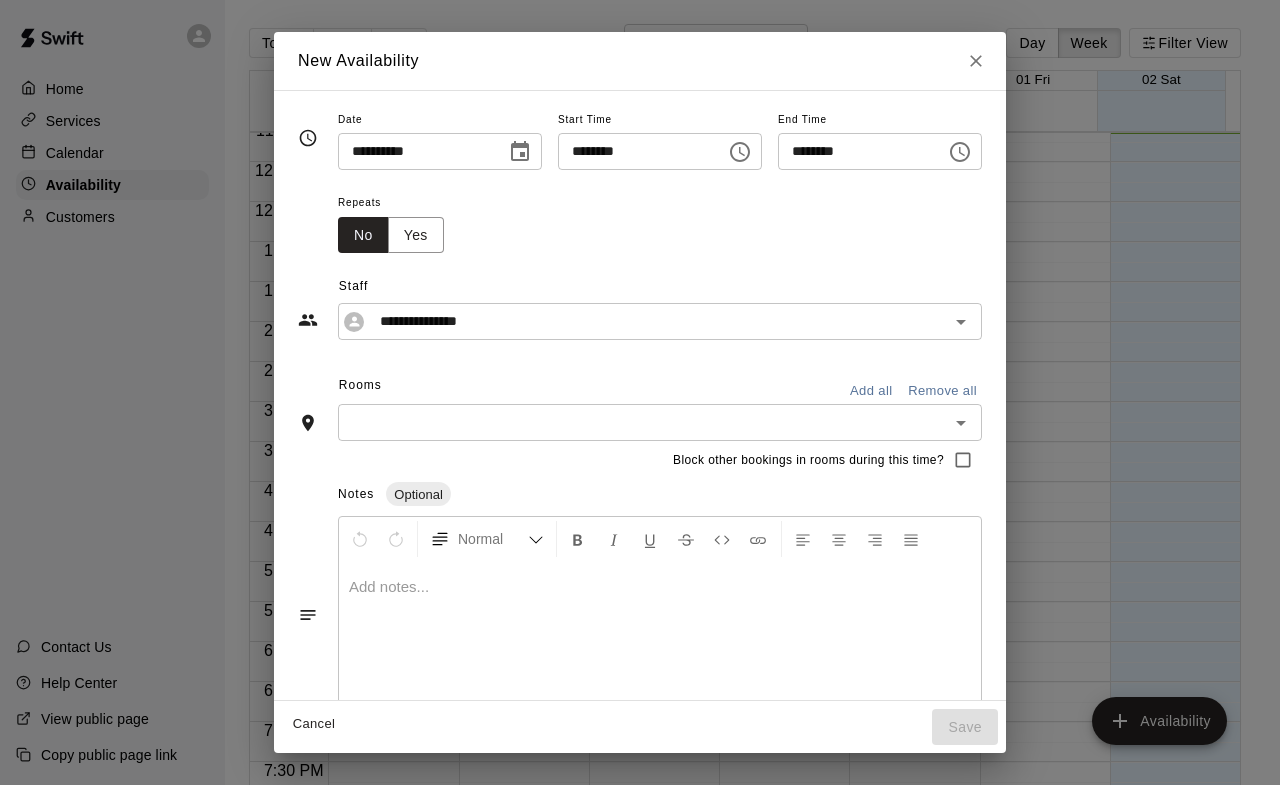 scroll, scrollTop: 36, scrollLeft: 0, axis: vertical 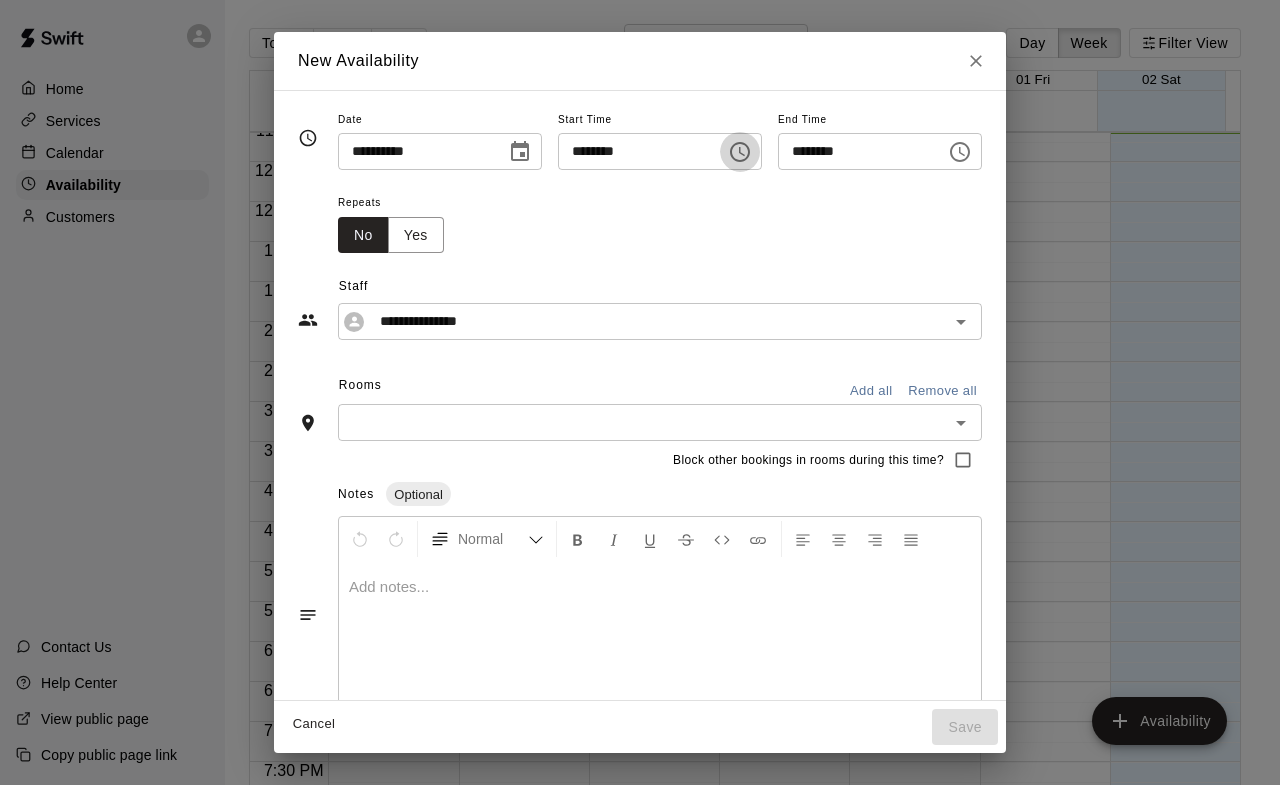 click 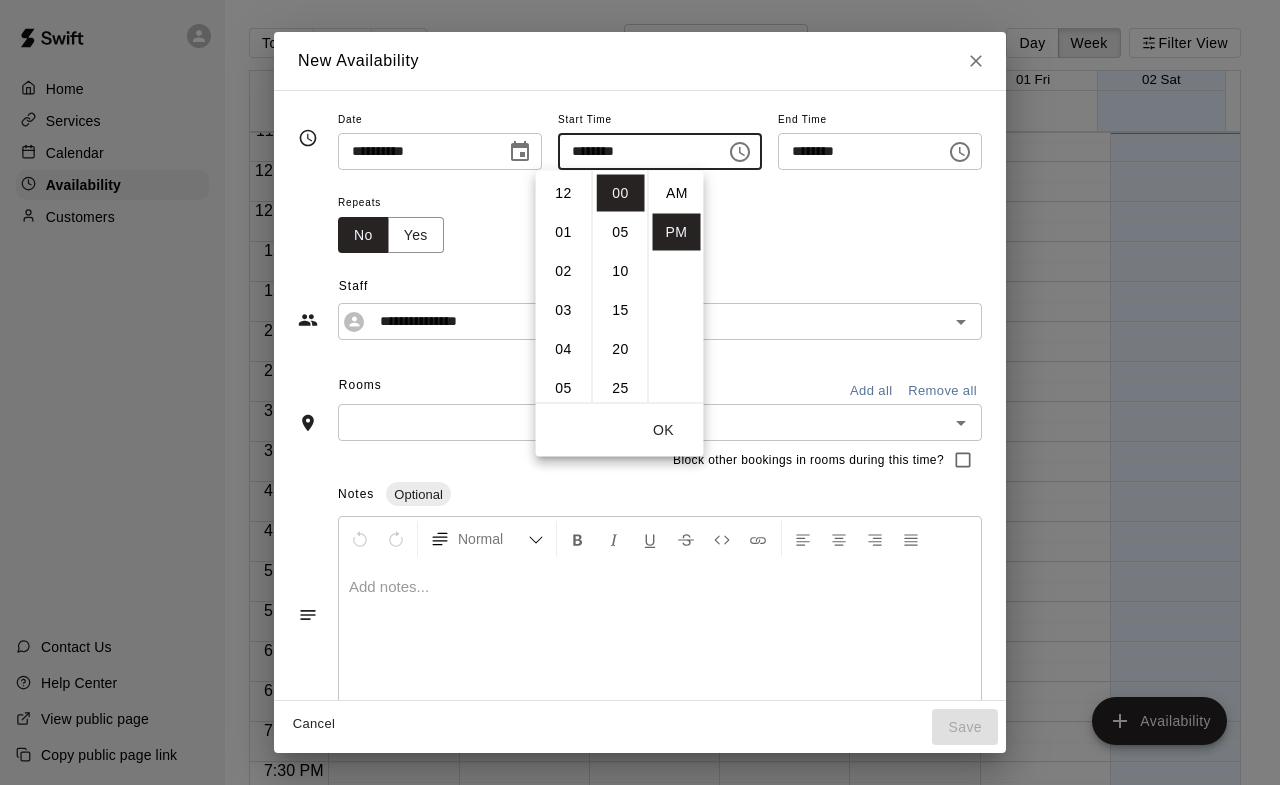 scroll, scrollTop: 426, scrollLeft: 0, axis: vertical 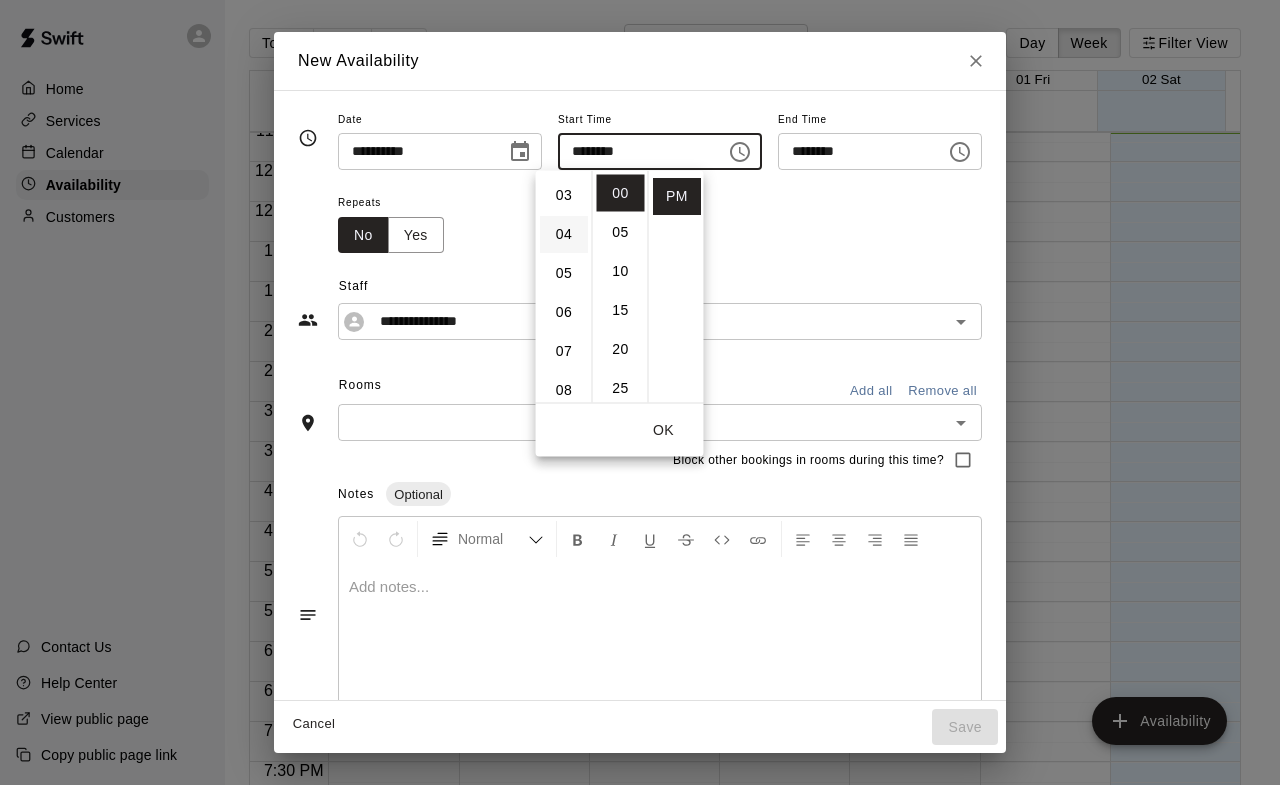 click on "04" at bounding box center (564, 234) 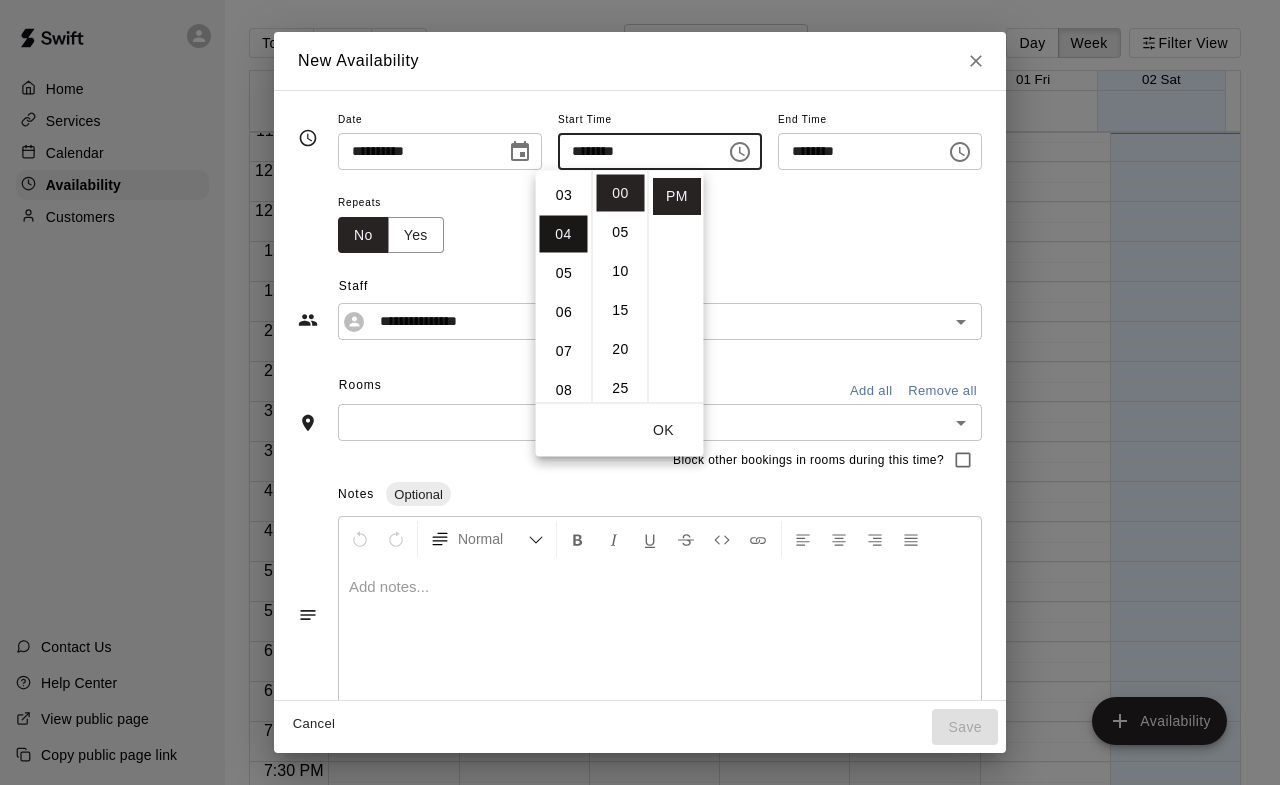 type on "********" 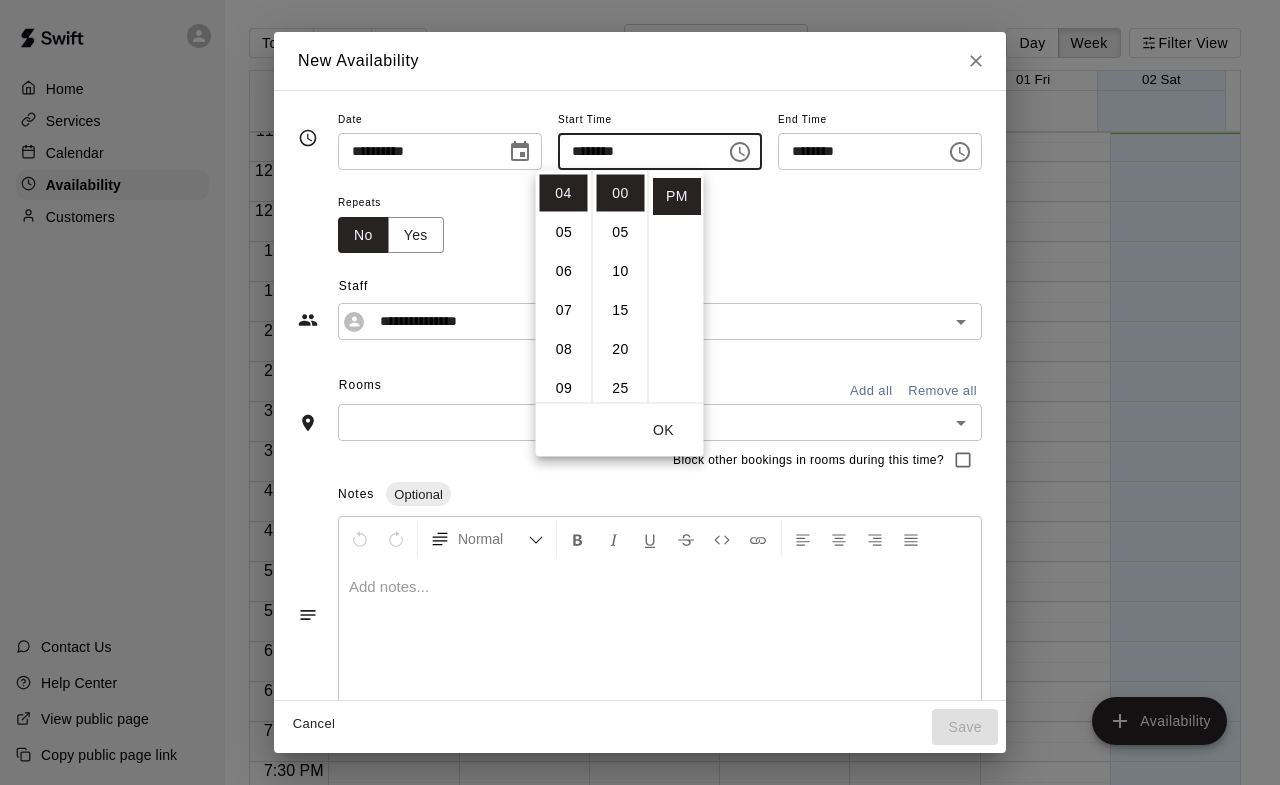 click 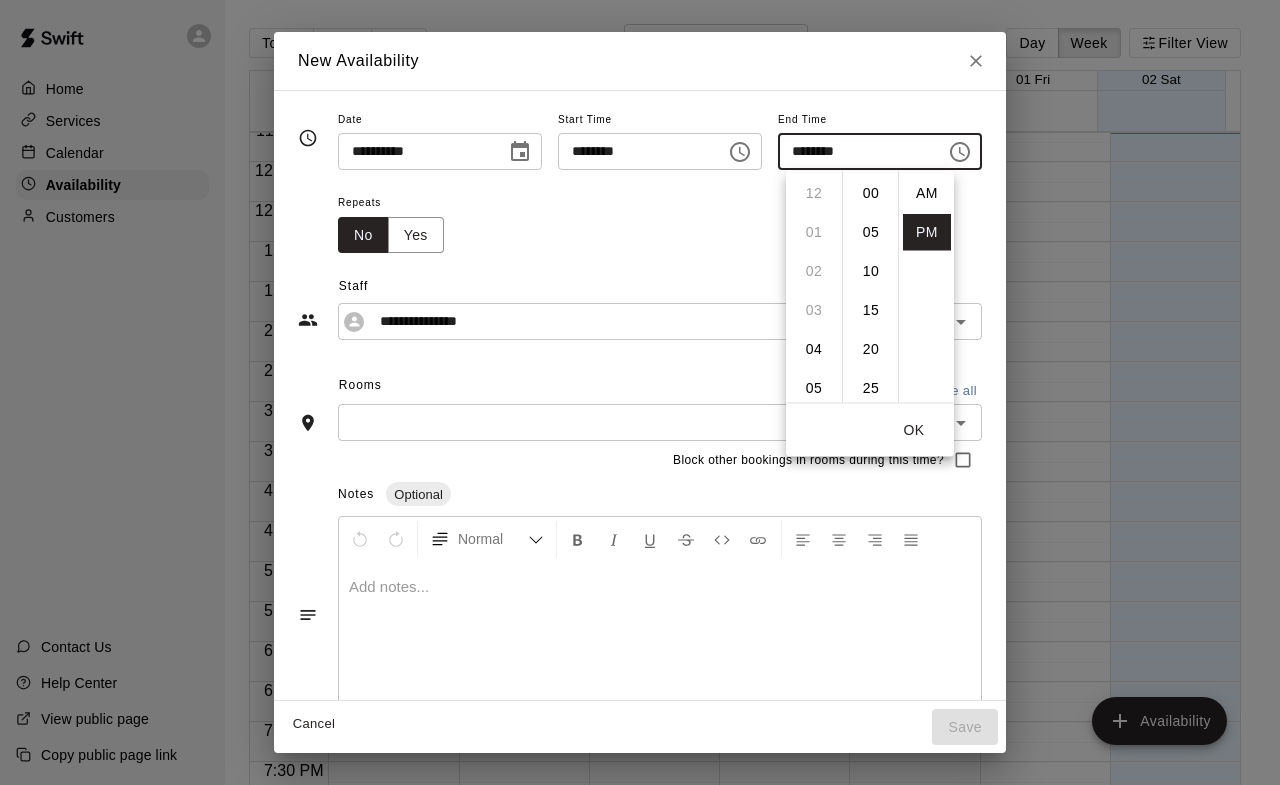 scroll, scrollTop: 426, scrollLeft: 0, axis: vertical 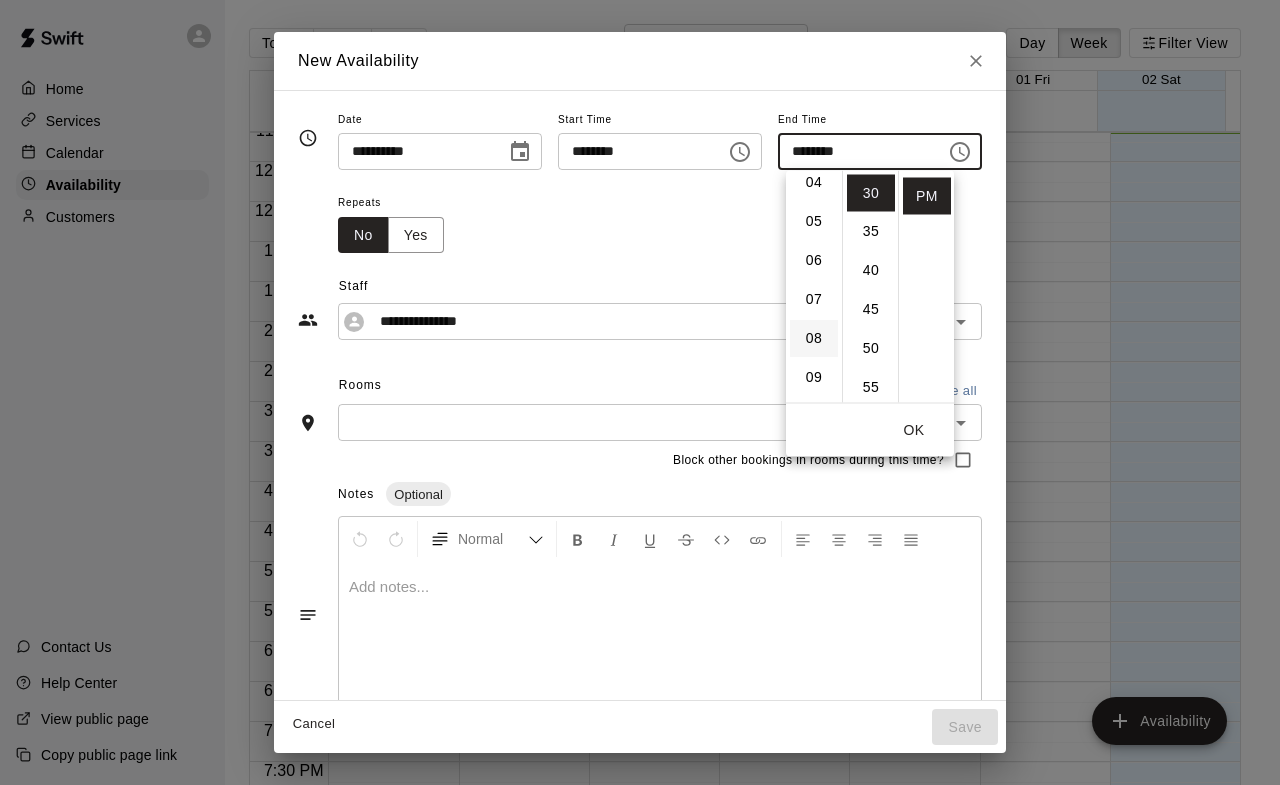 click on "08" at bounding box center [814, 338] 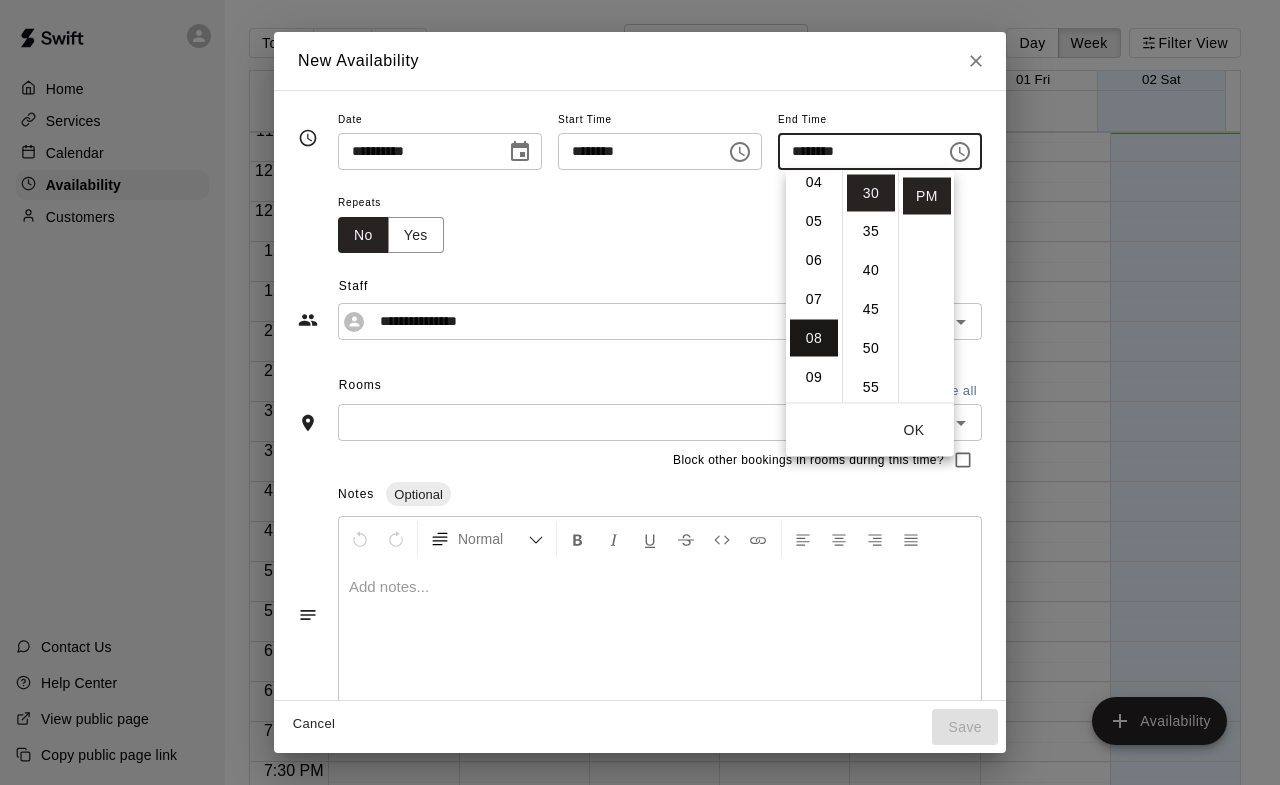 type on "********" 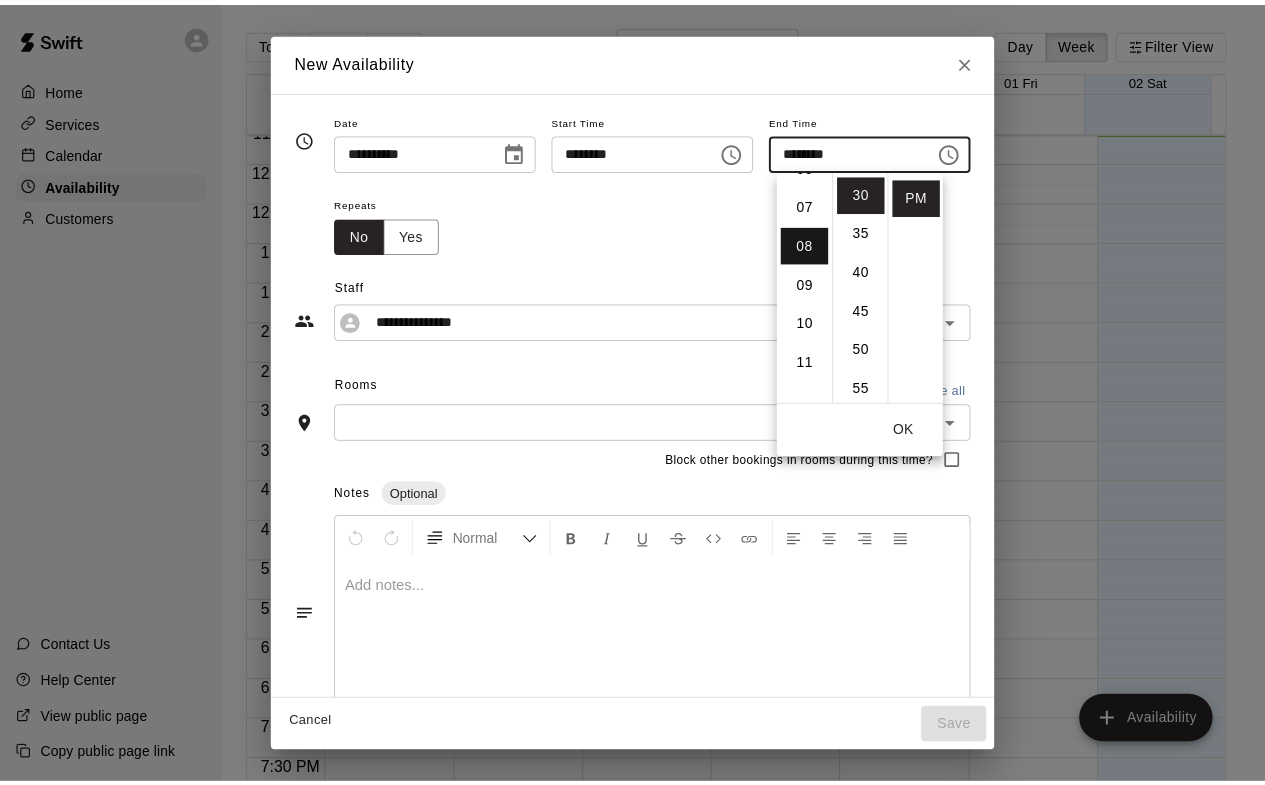 scroll, scrollTop: 312, scrollLeft: 0, axis: vertical 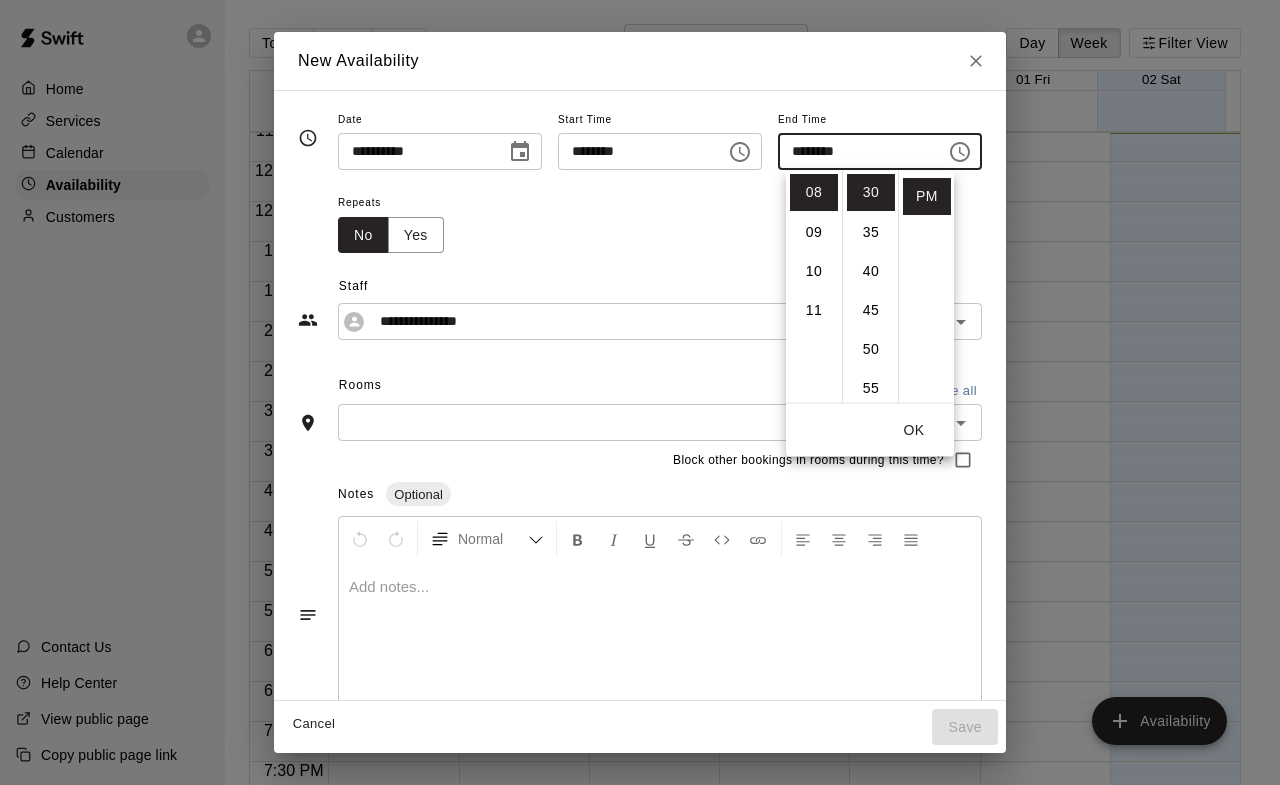 click on "End Time" at bounding box center (880, 120) 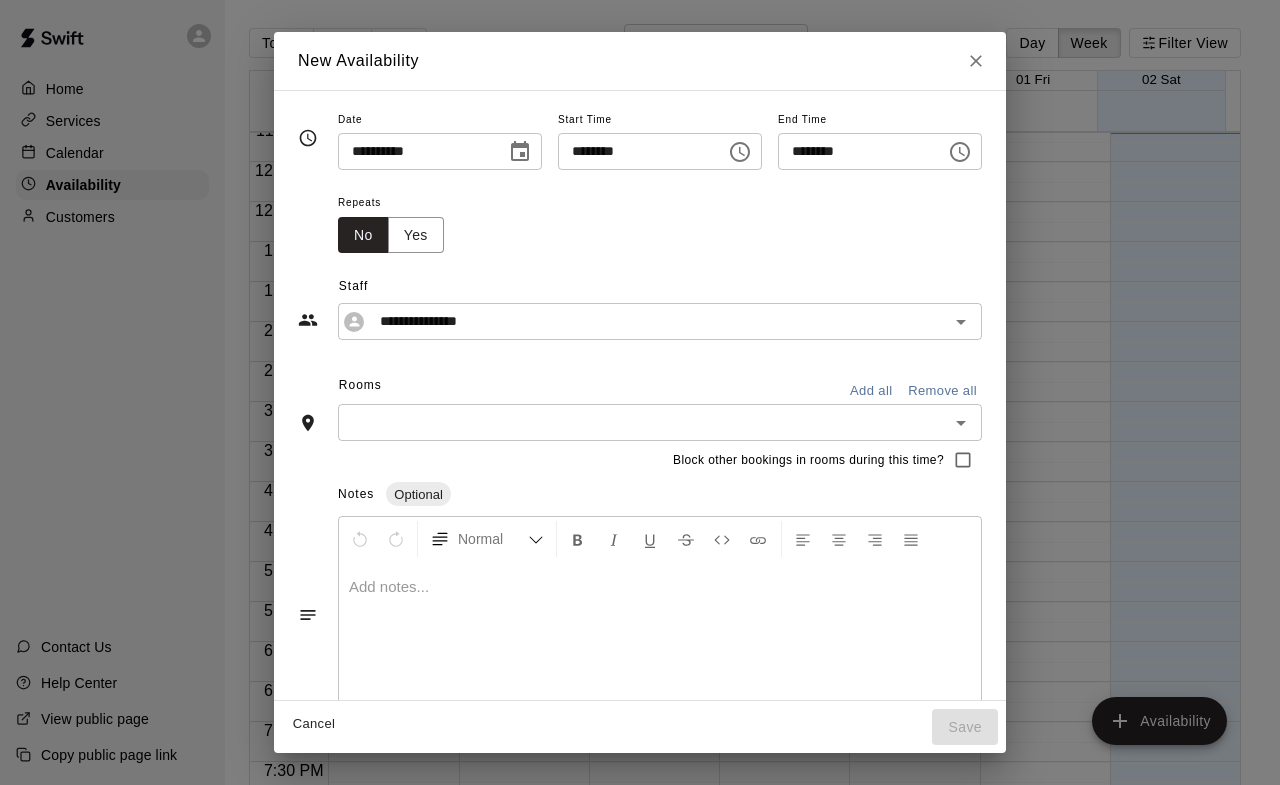 click at bounding box center (643, 422) 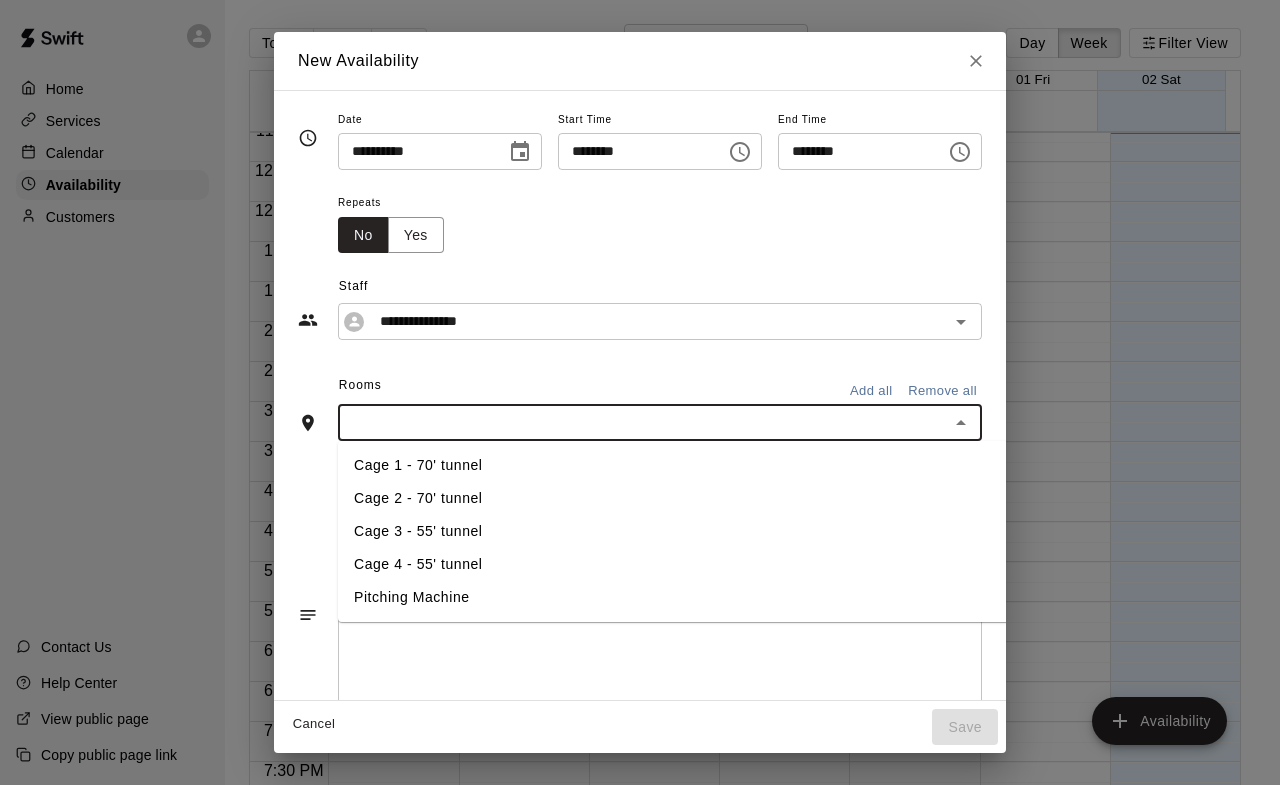 click on "Cage 3 - 55' tunnel" at bounding box center (706, 531) 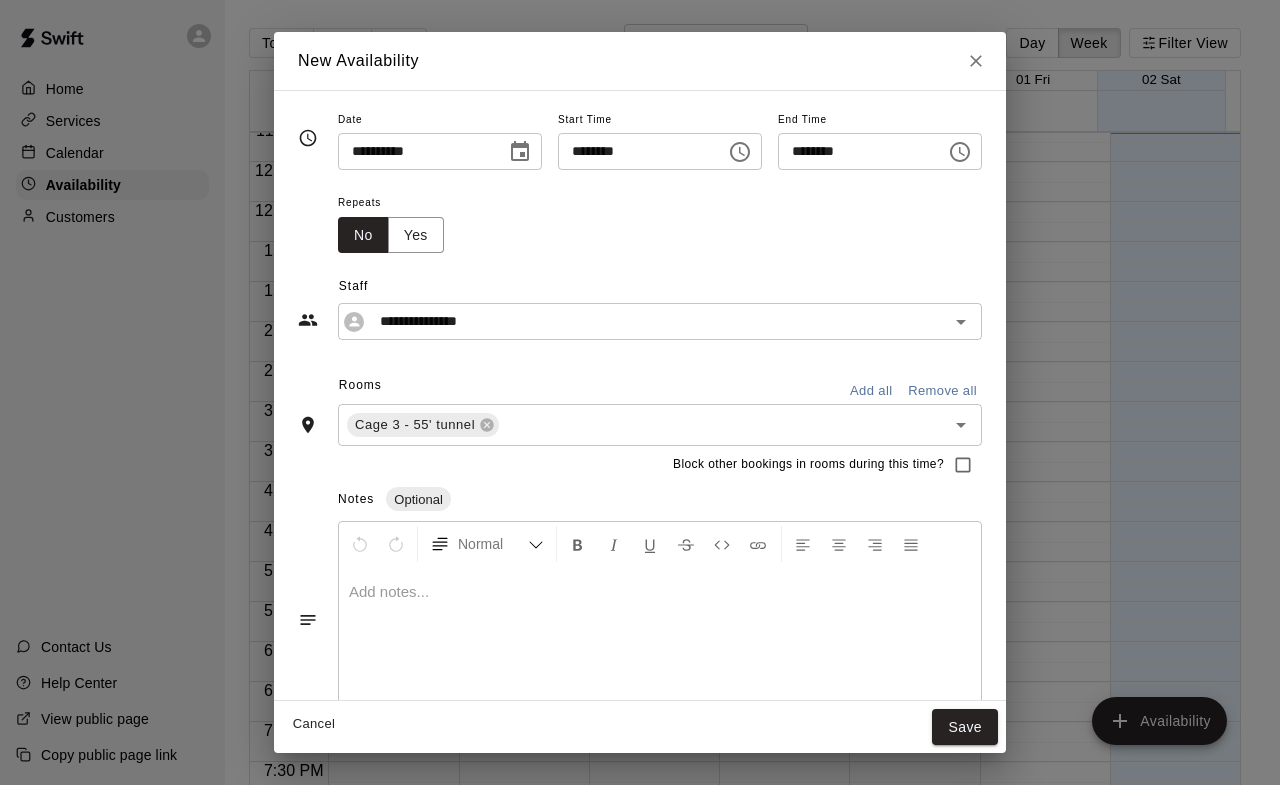 click at bounding box center (660, 592) 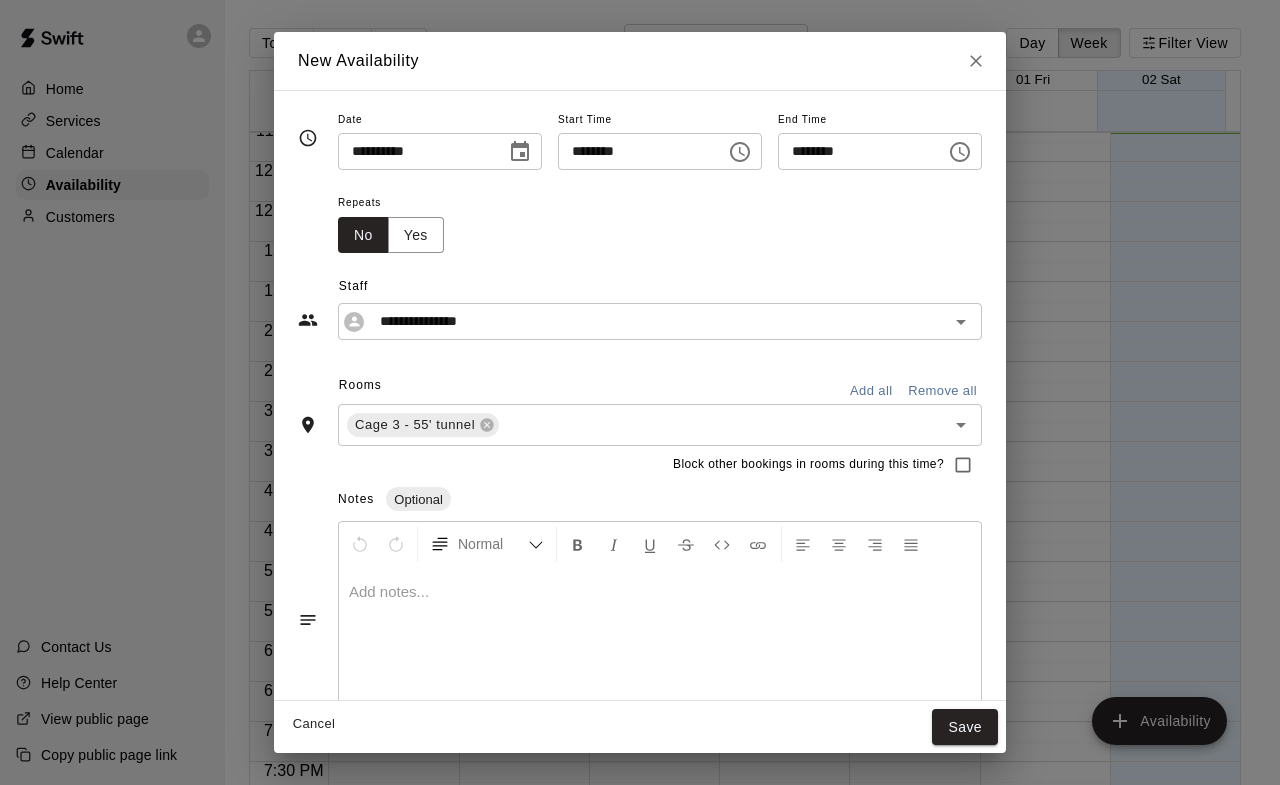 type 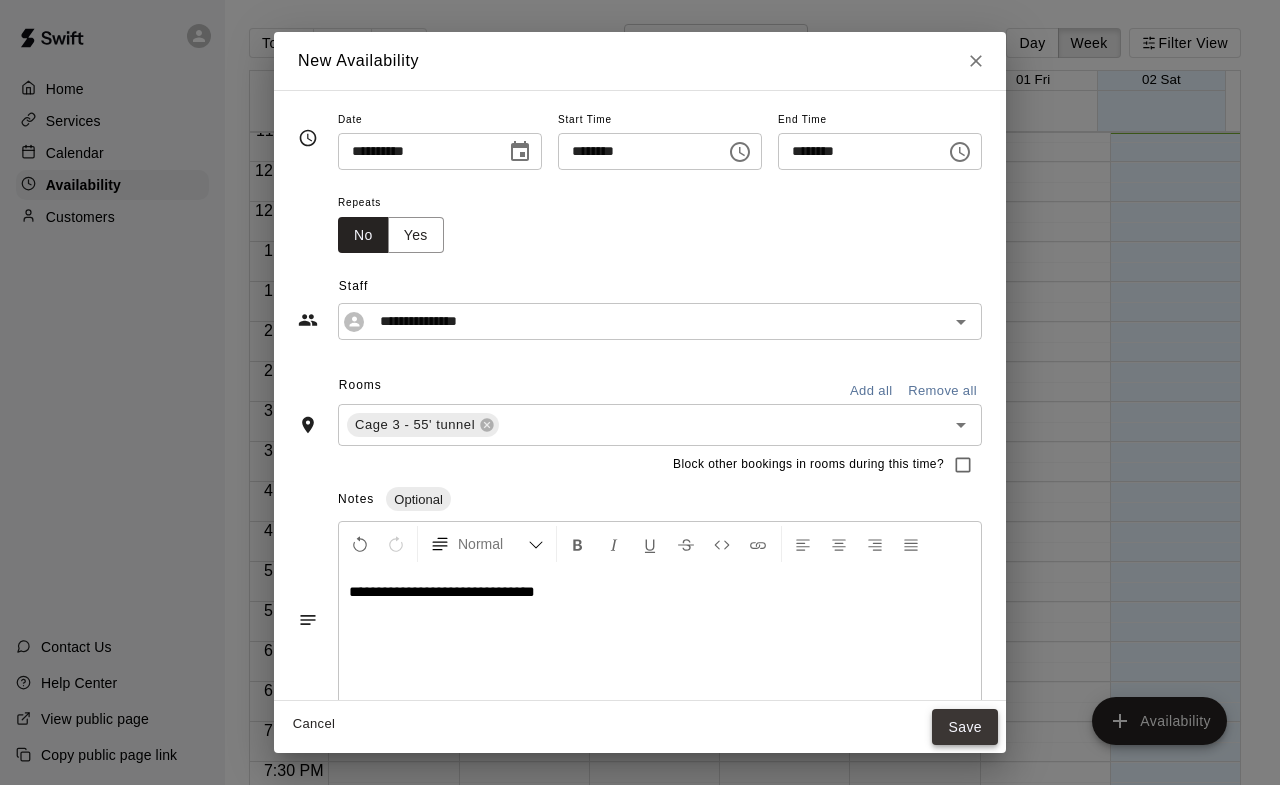click on "Save" at bounding box center (965, 727) 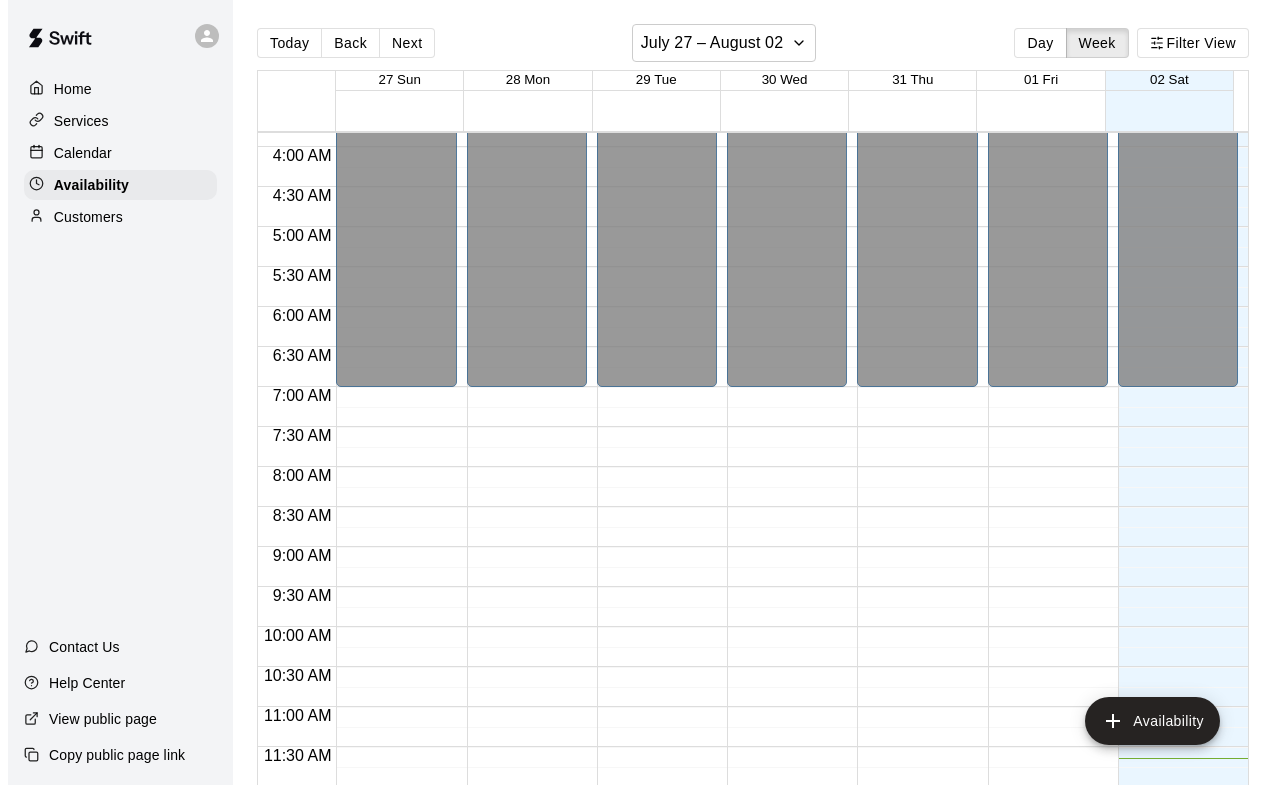 scroll, scrollTop: 302, scrollLeft: 0, axis: vertical 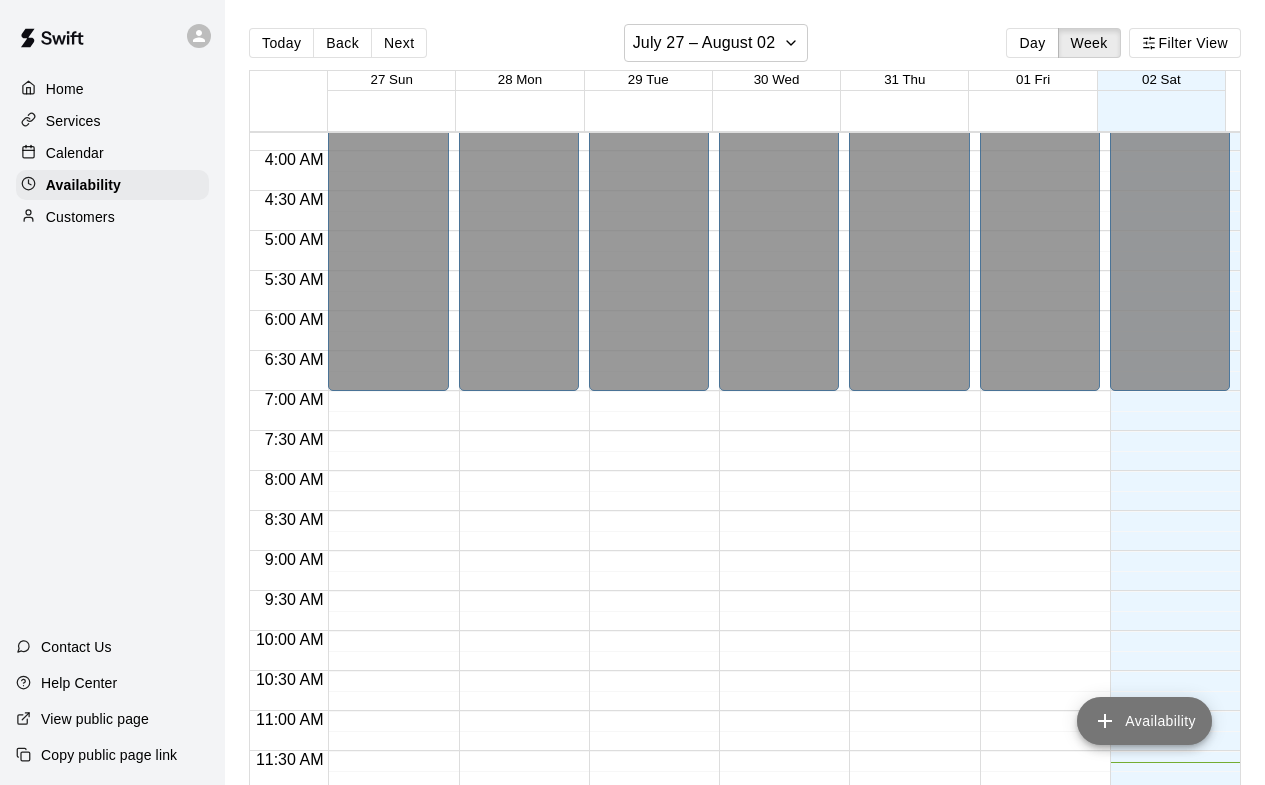 click on "Availability" at bounding box center (1144, 721) 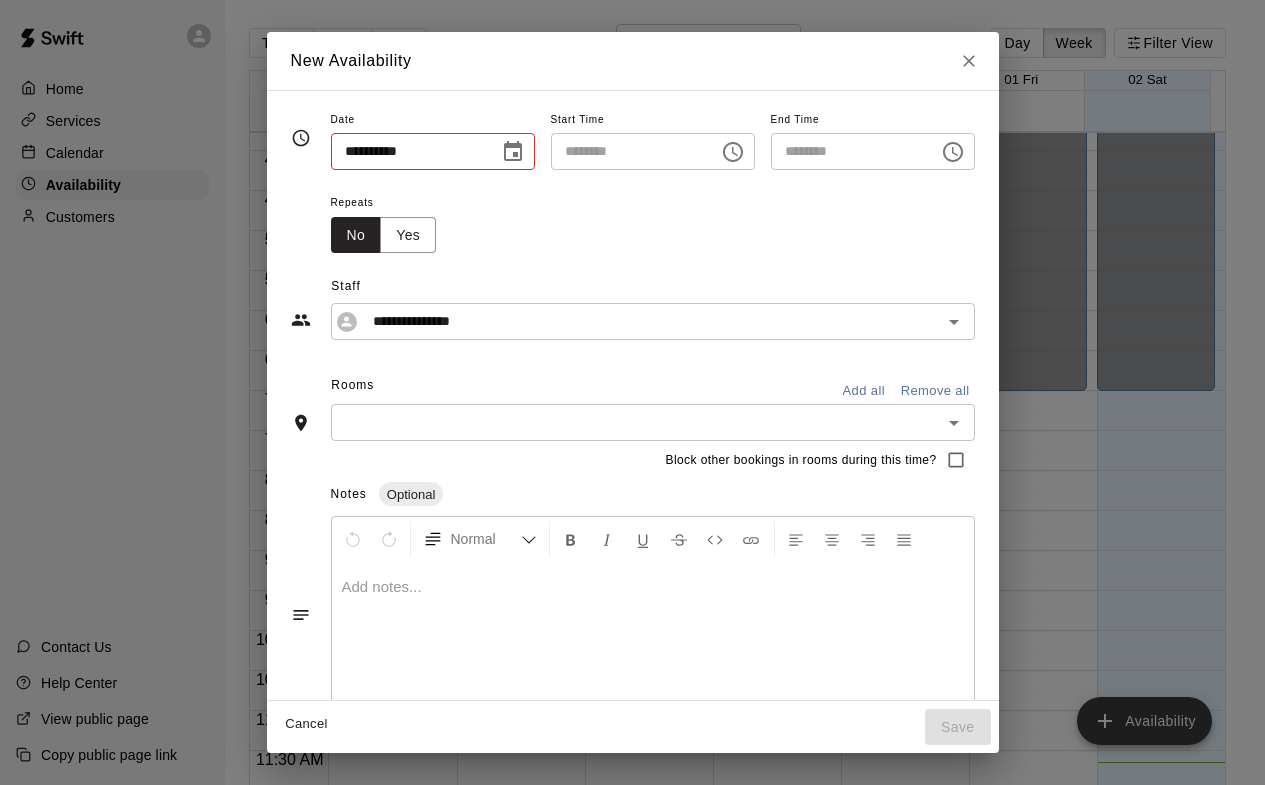 type on "**********" 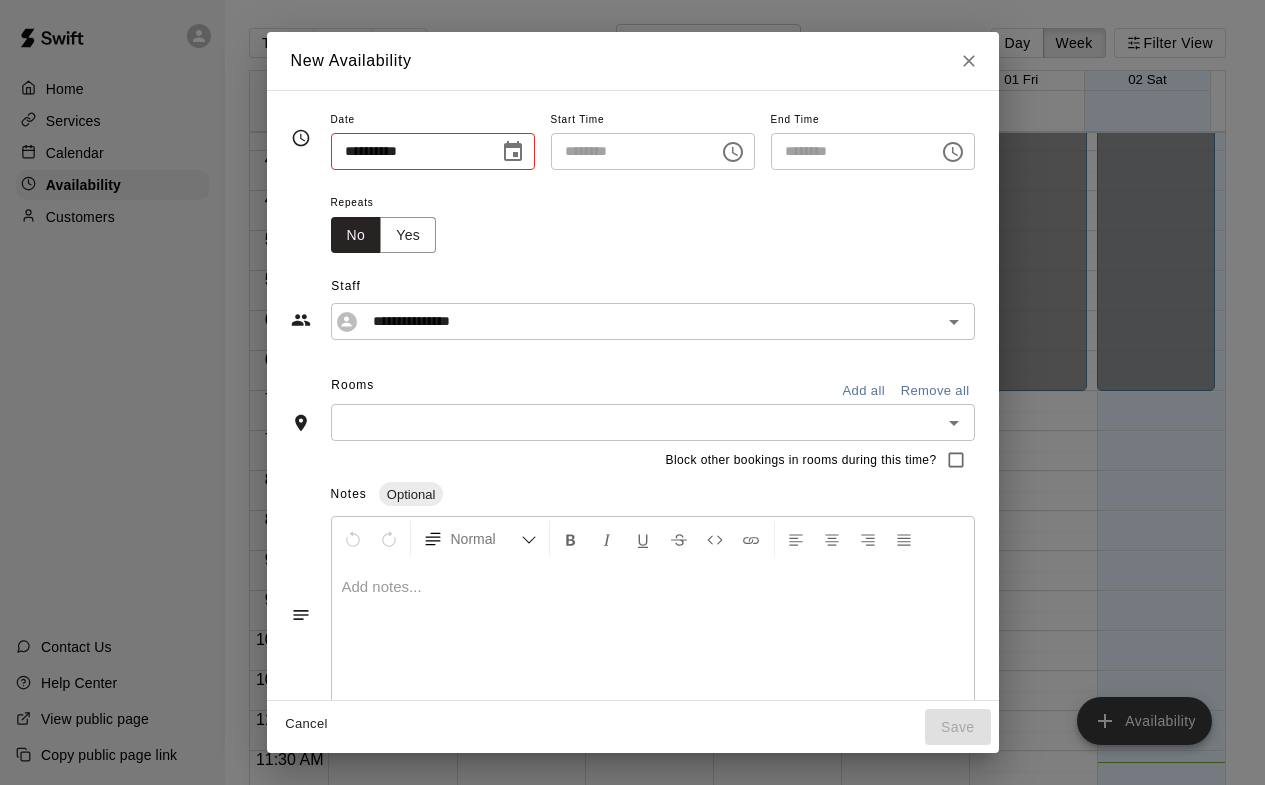 type on "********" 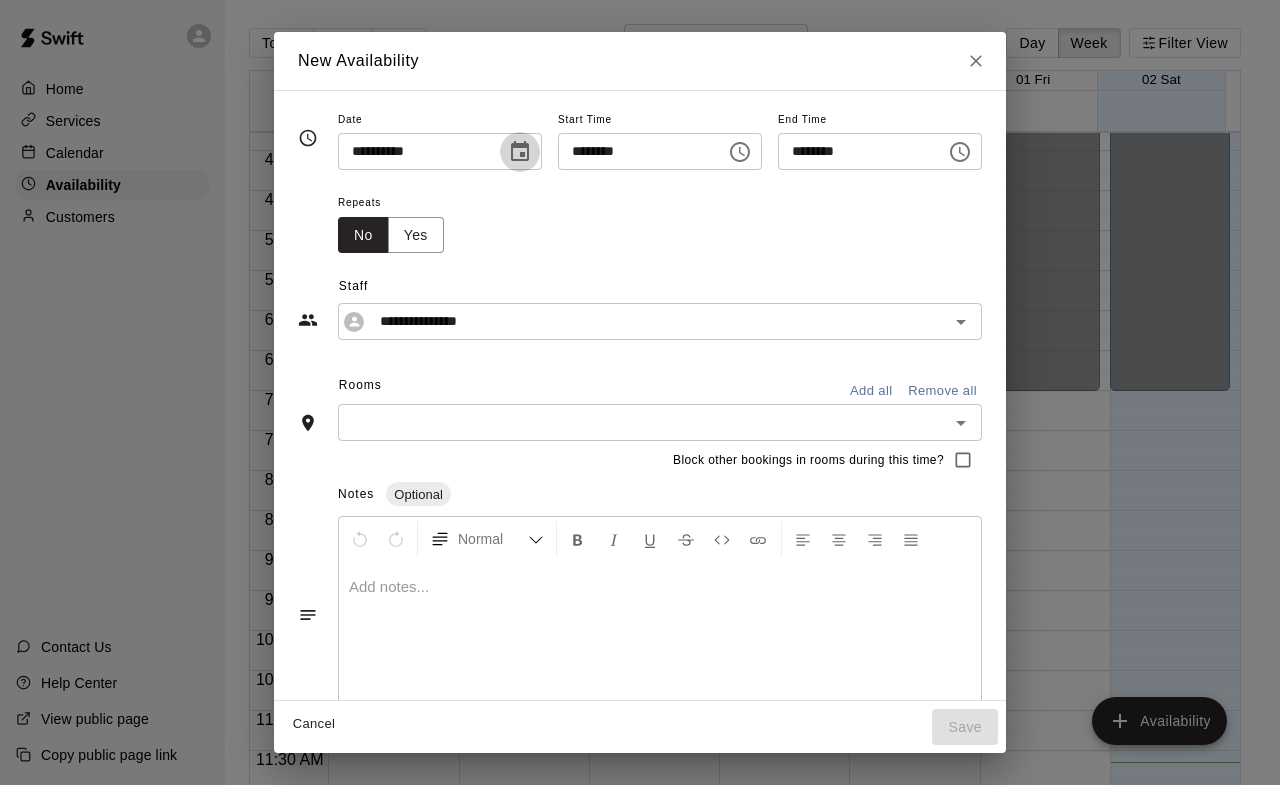 click 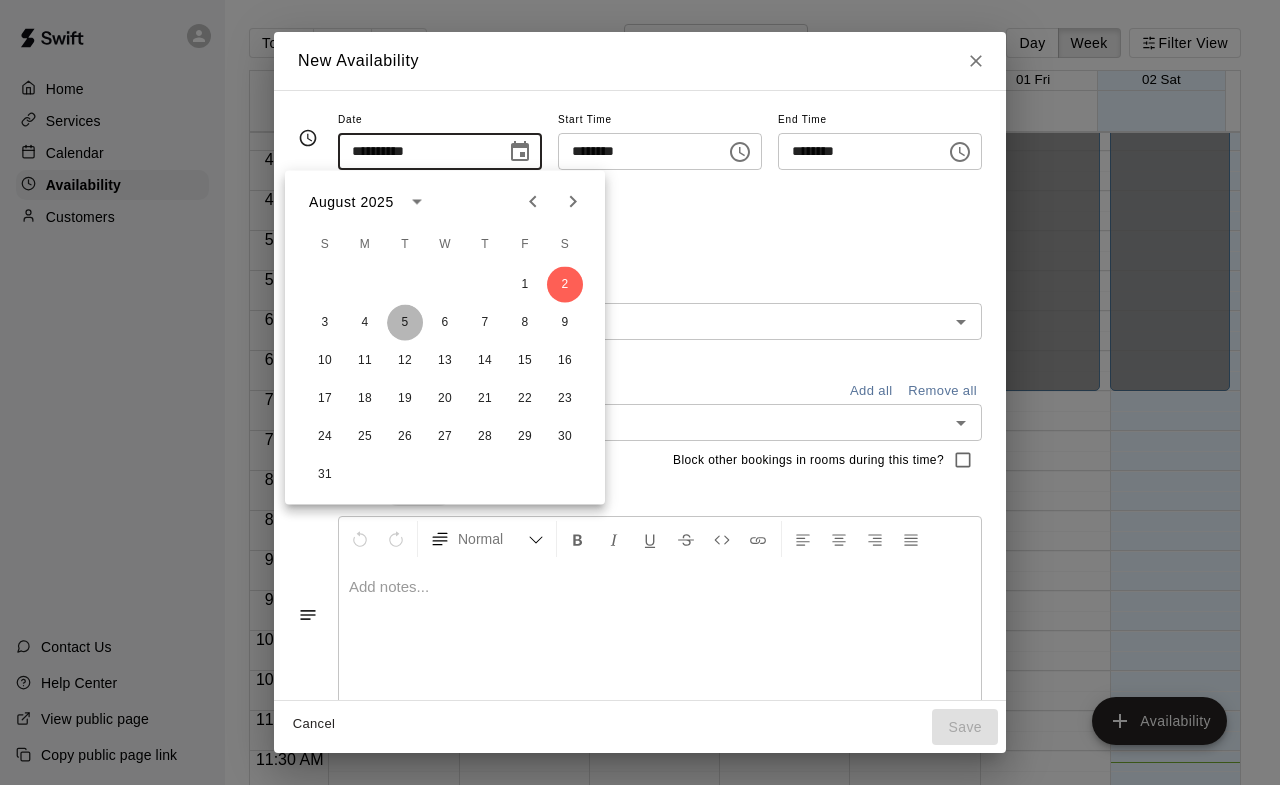 click on "5" at bounding box center [405, 323] 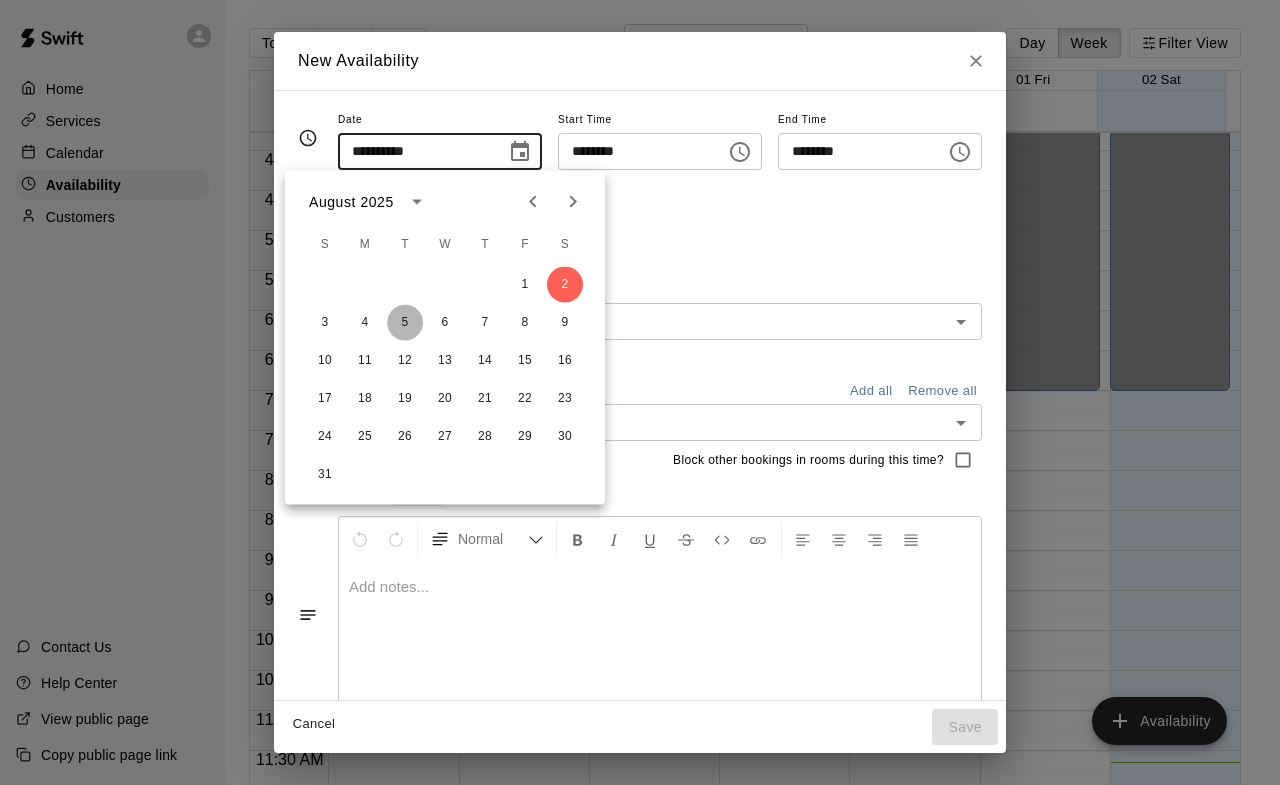 type on "**********" 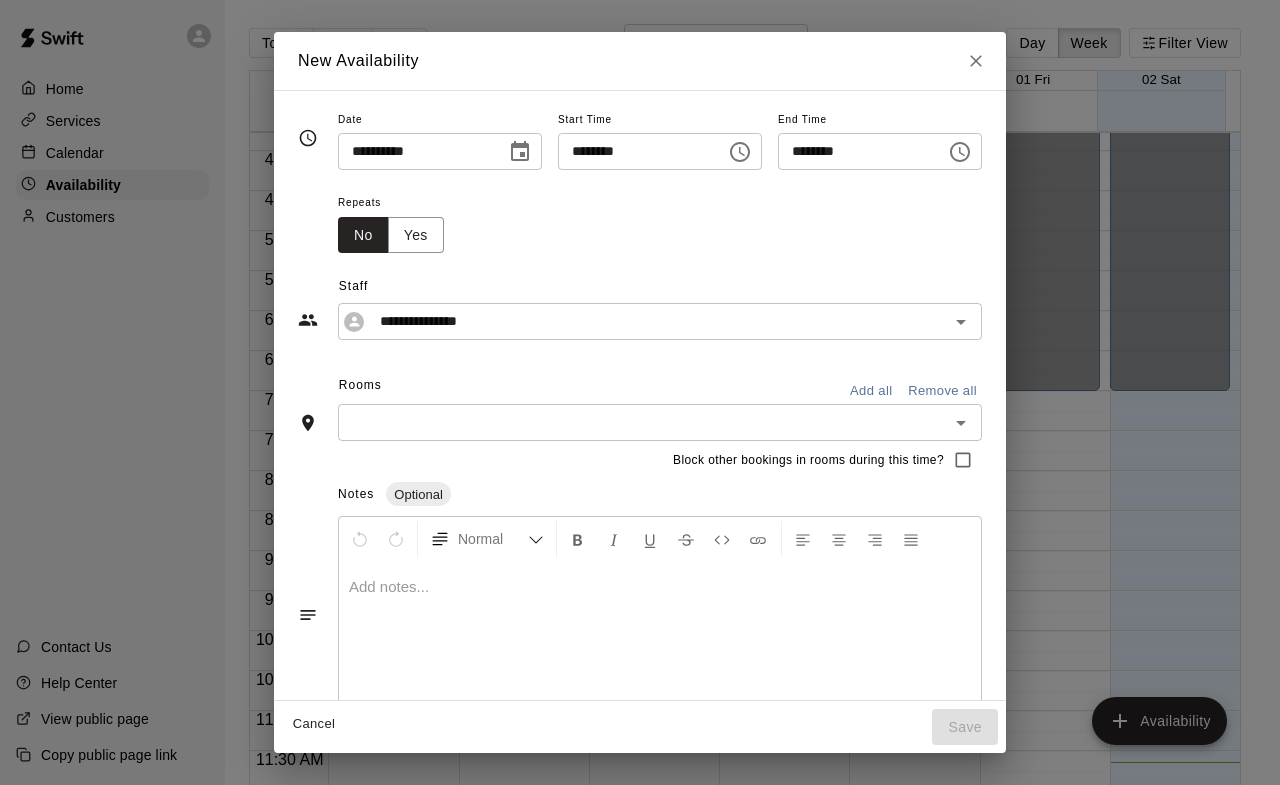 click 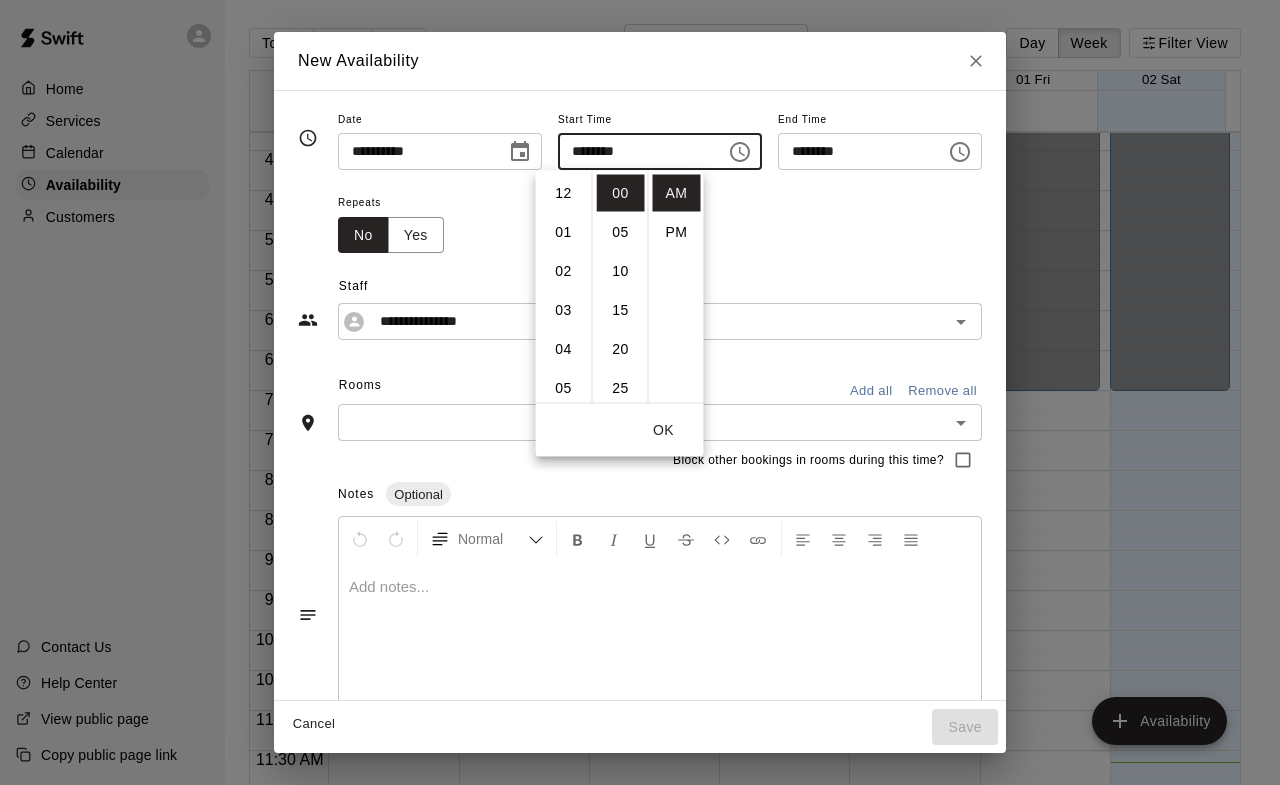 scroll, scrollTop: 426, scrollLeft: 0, axis: vertical 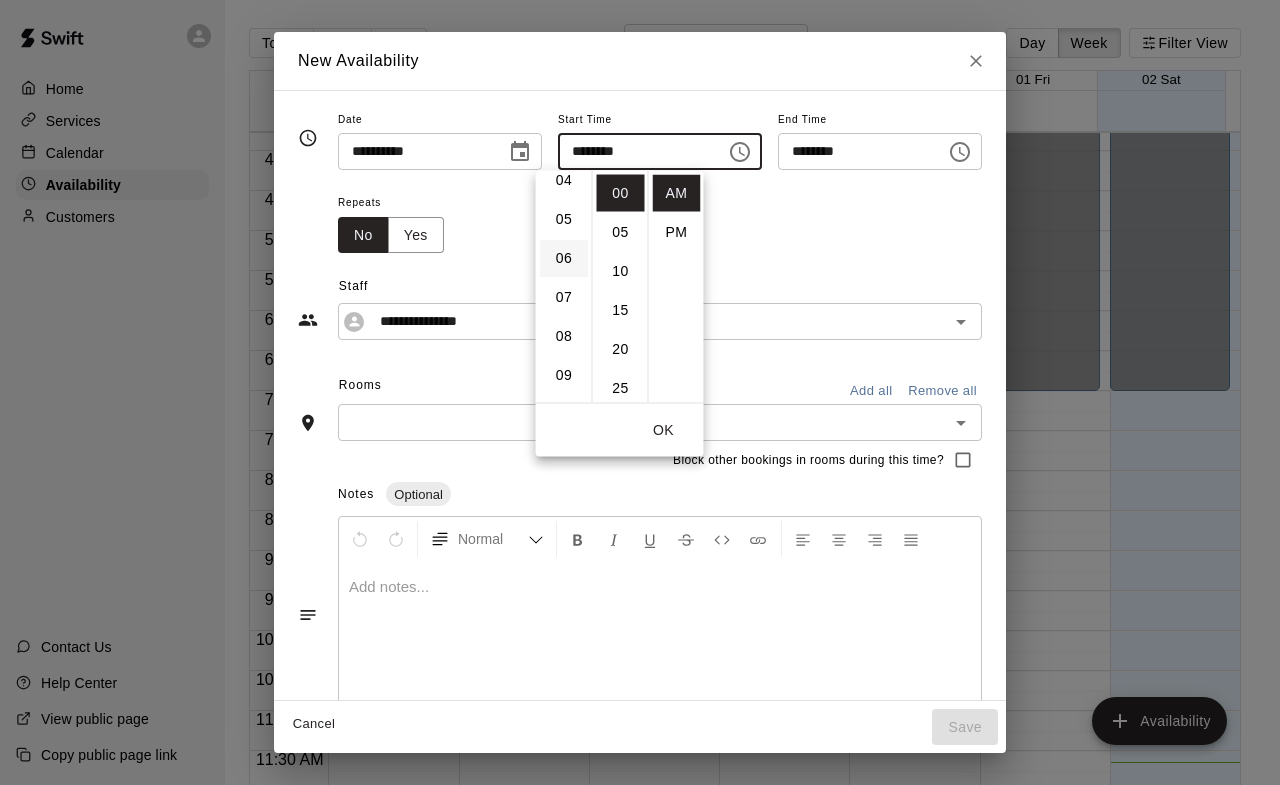 click on "06" at bounding box center (564, 258) 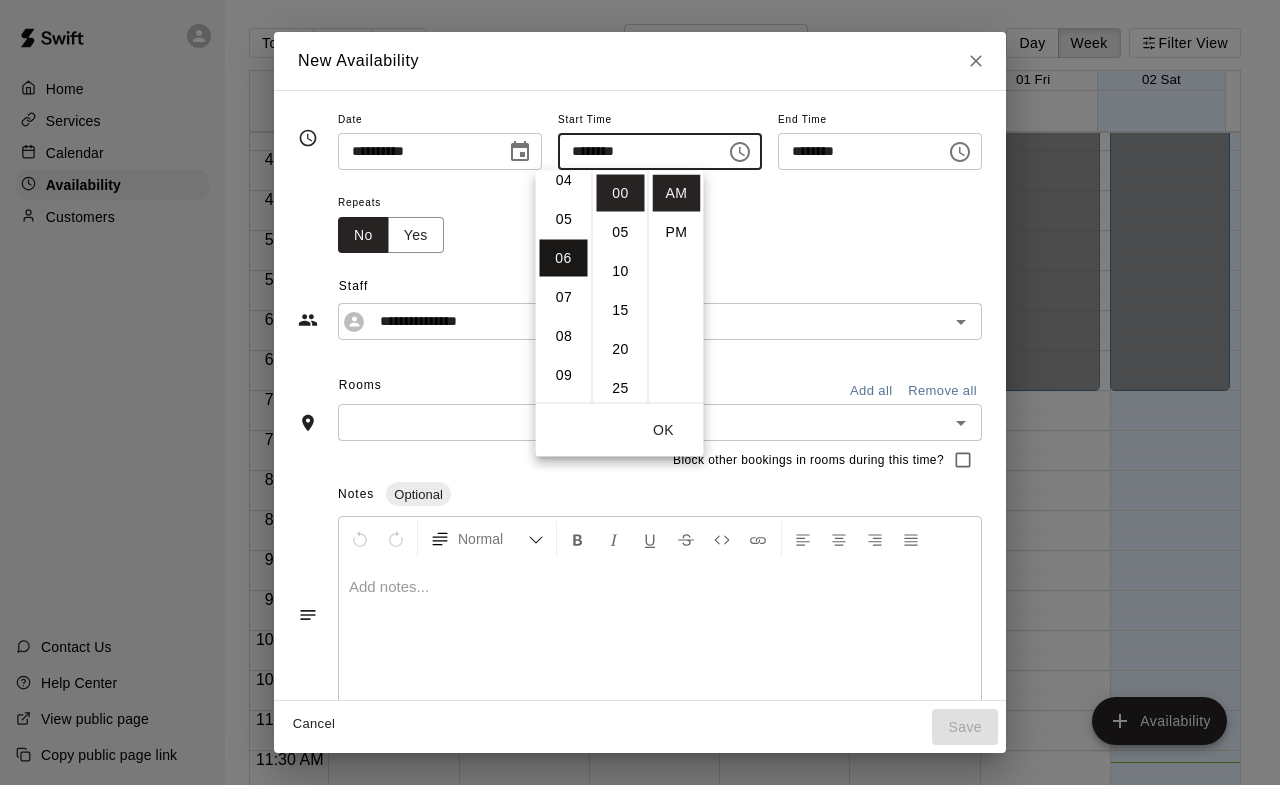 scroll, scrollTop: 234, scrollLeft: 0, axis: vertical 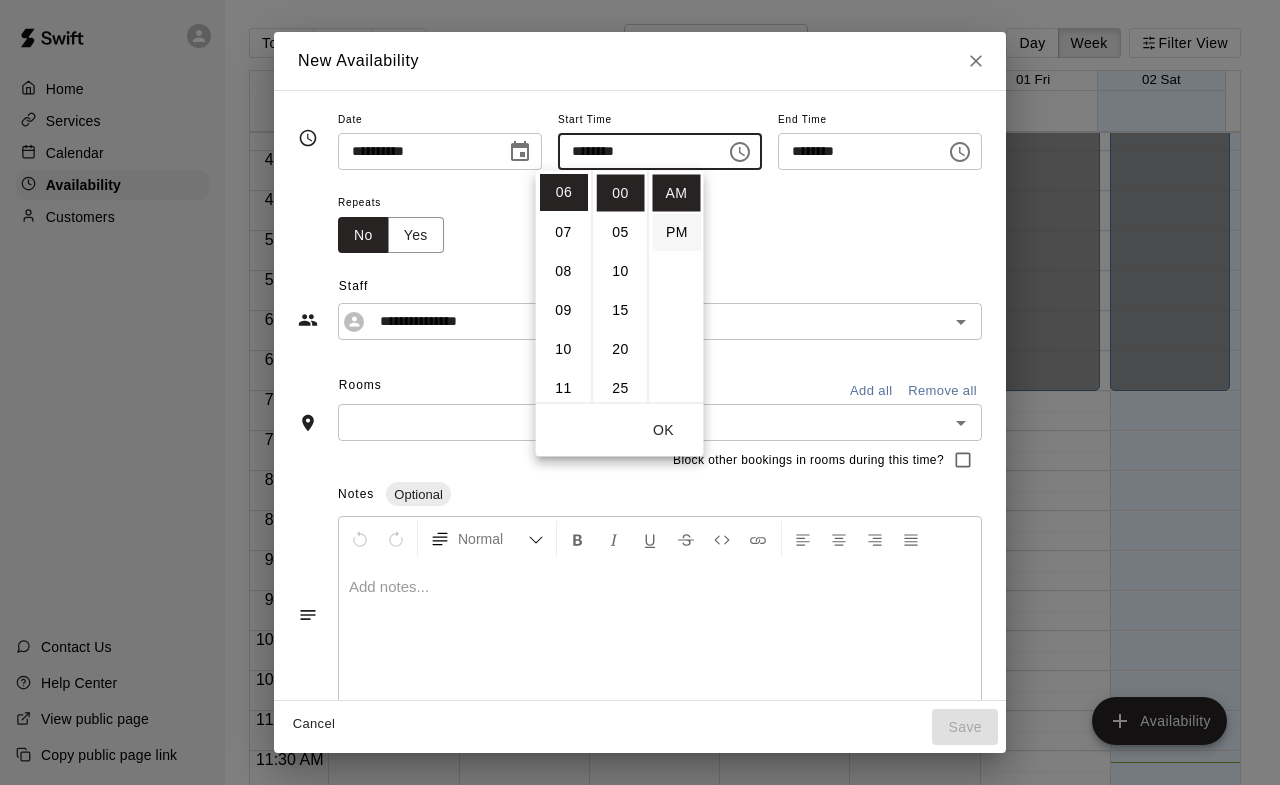 click on "PM" at bounding box center [677, 232] 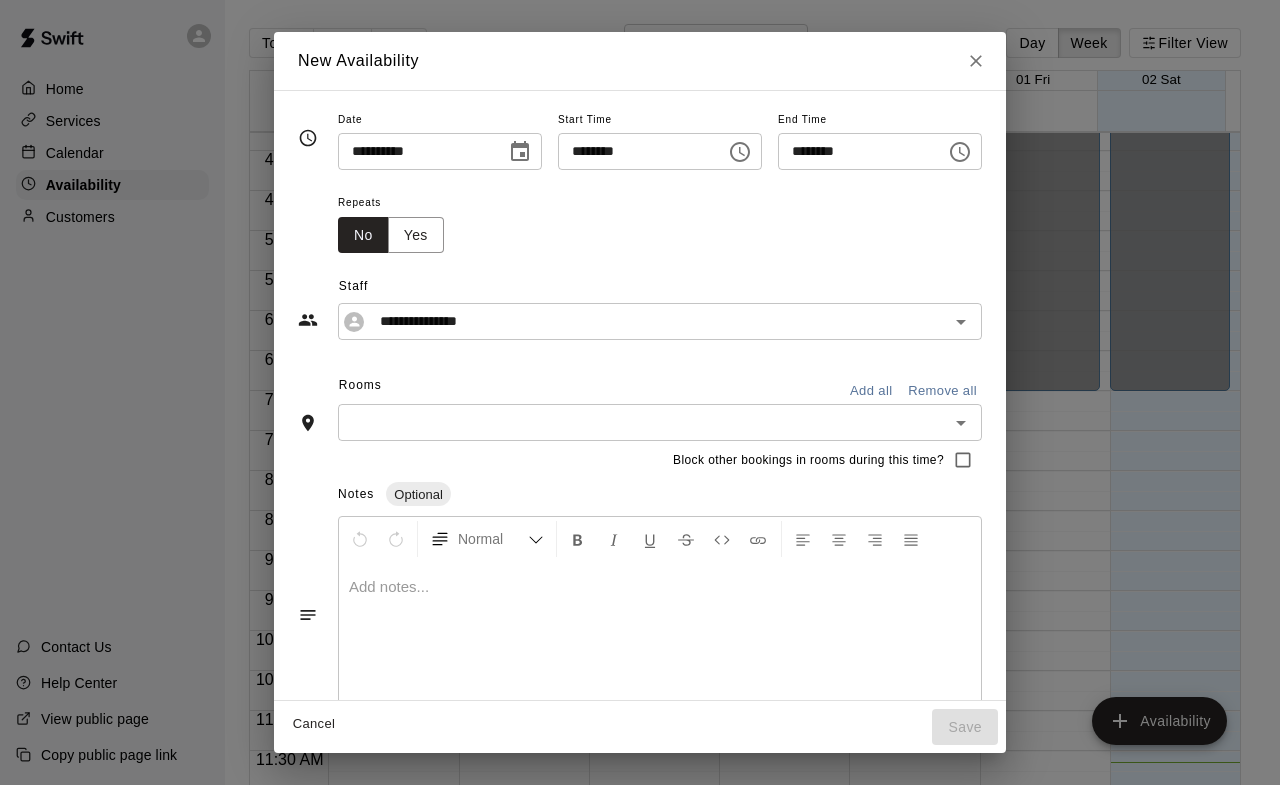 scroll, scrollTop: 36, scrollLeft: 0, axis: vertical 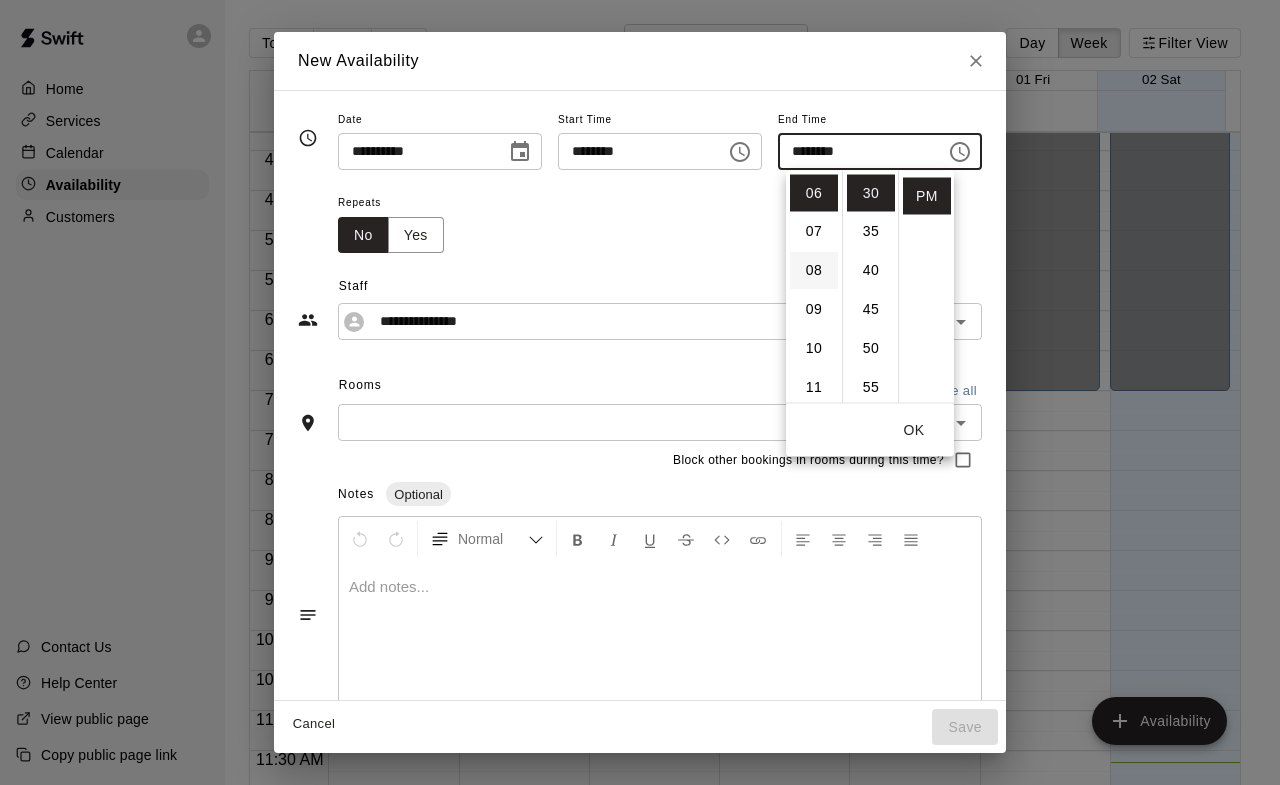 click on "08" at bounding box center (814, 271) 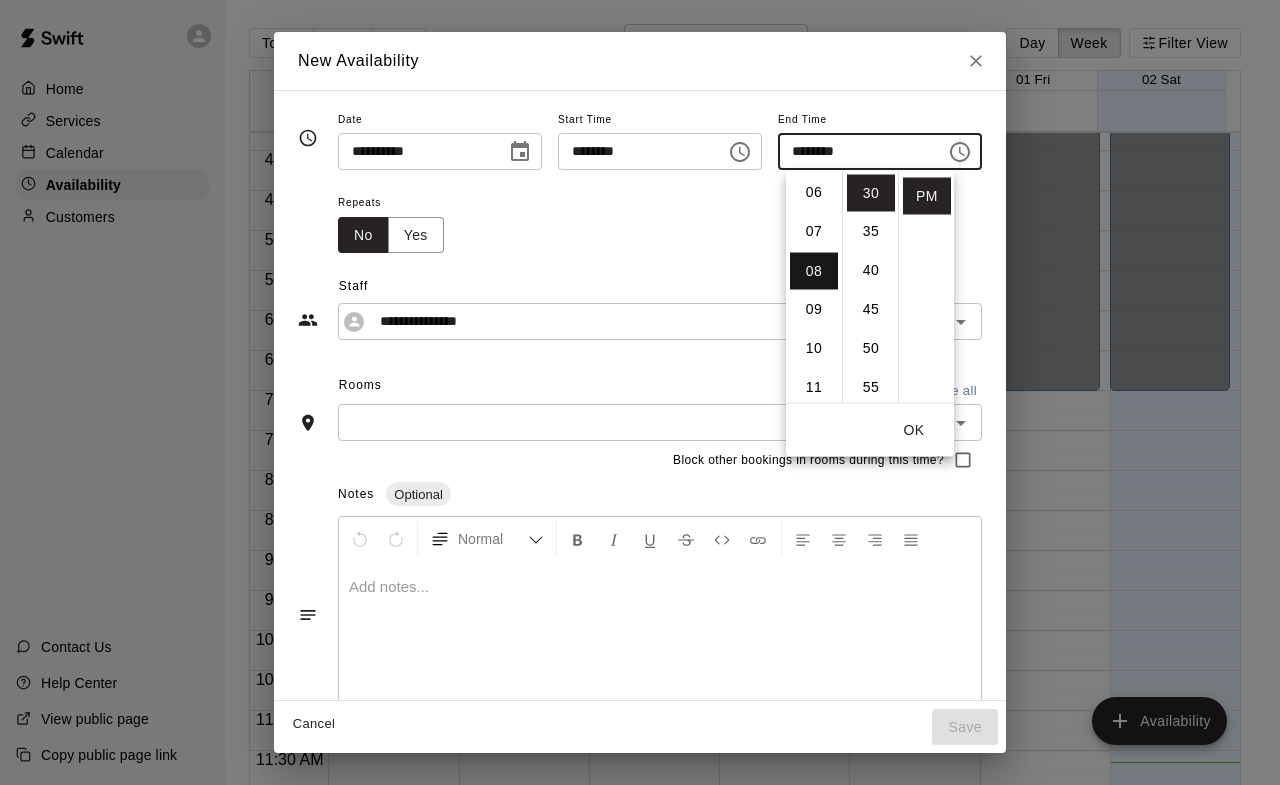type on "********" 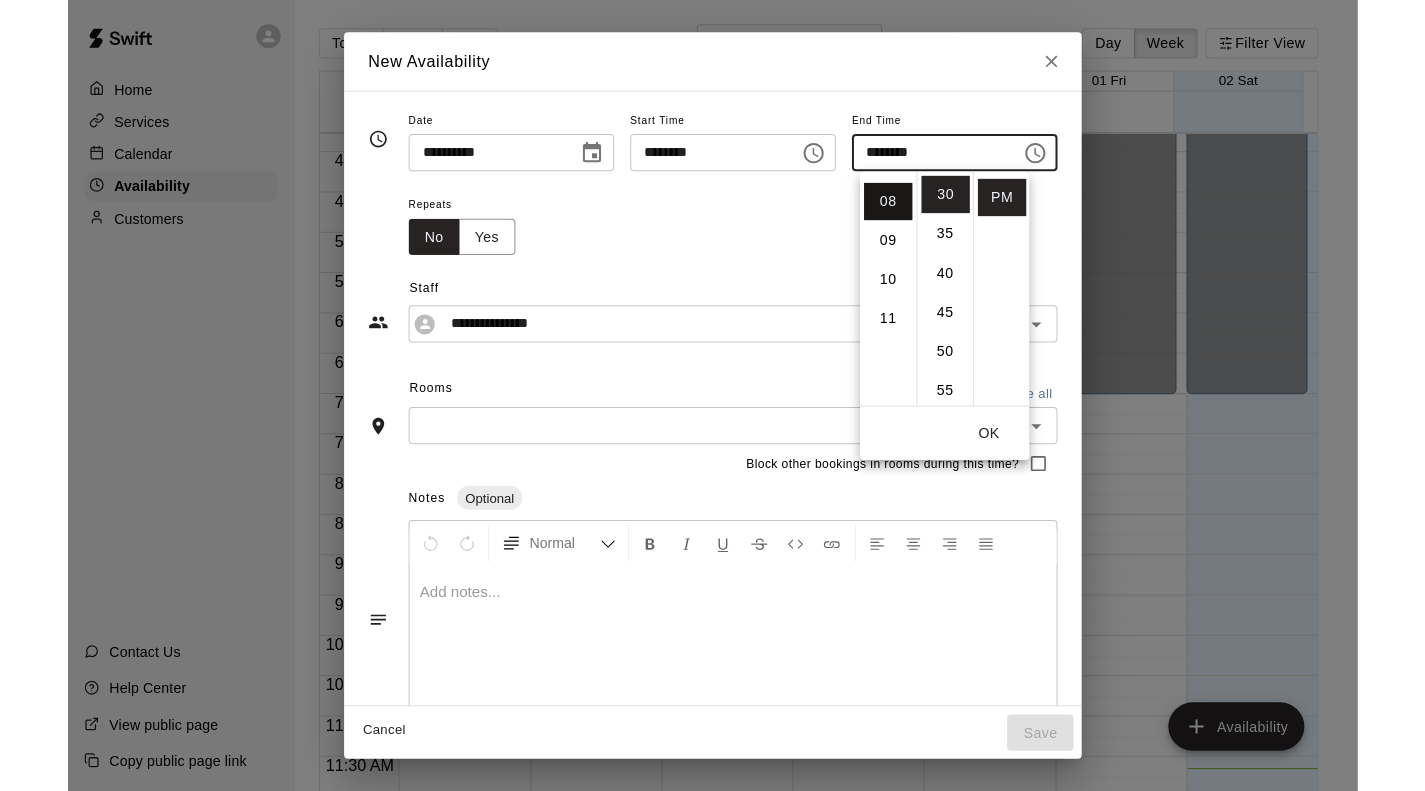 scroll, scrollTop: 312, scrollLeft: 0, axis: vertical 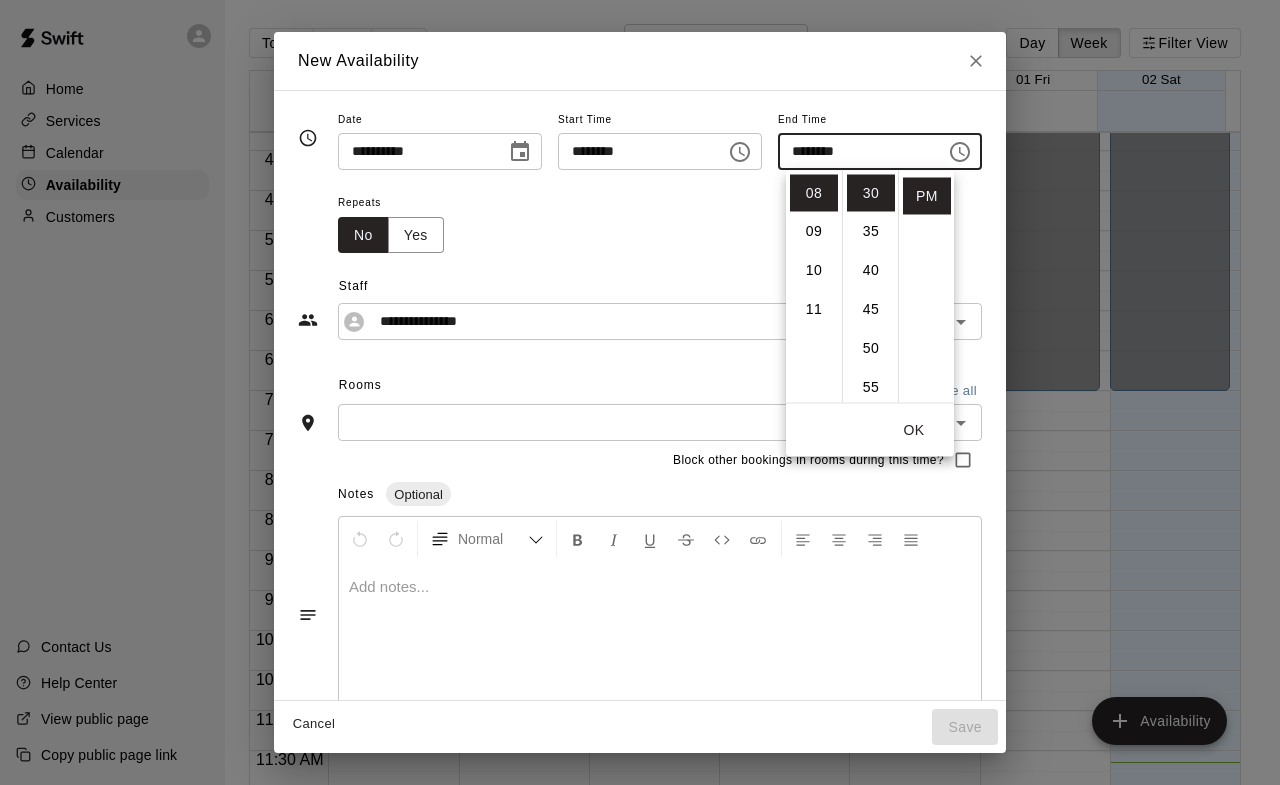 click on "OK" at bounding box center [914, 430] 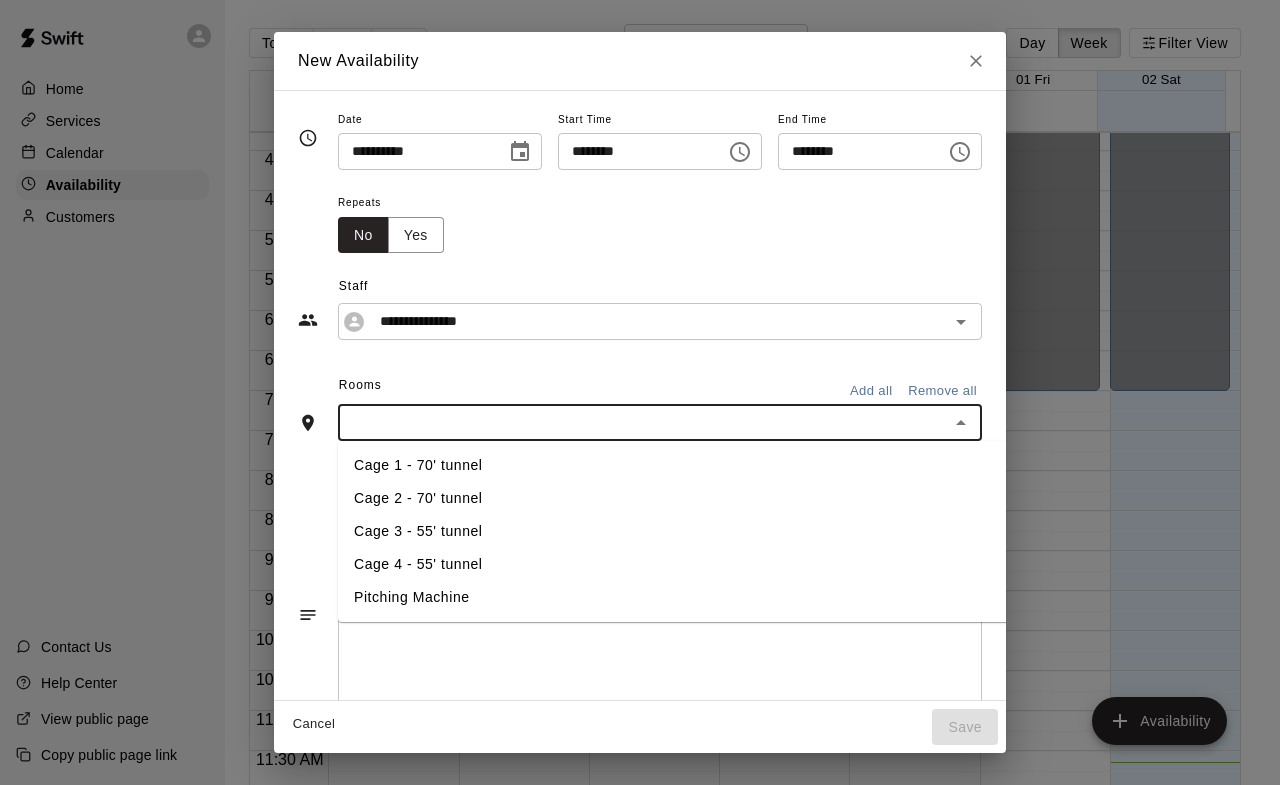 click at bounding box center [643, 422] 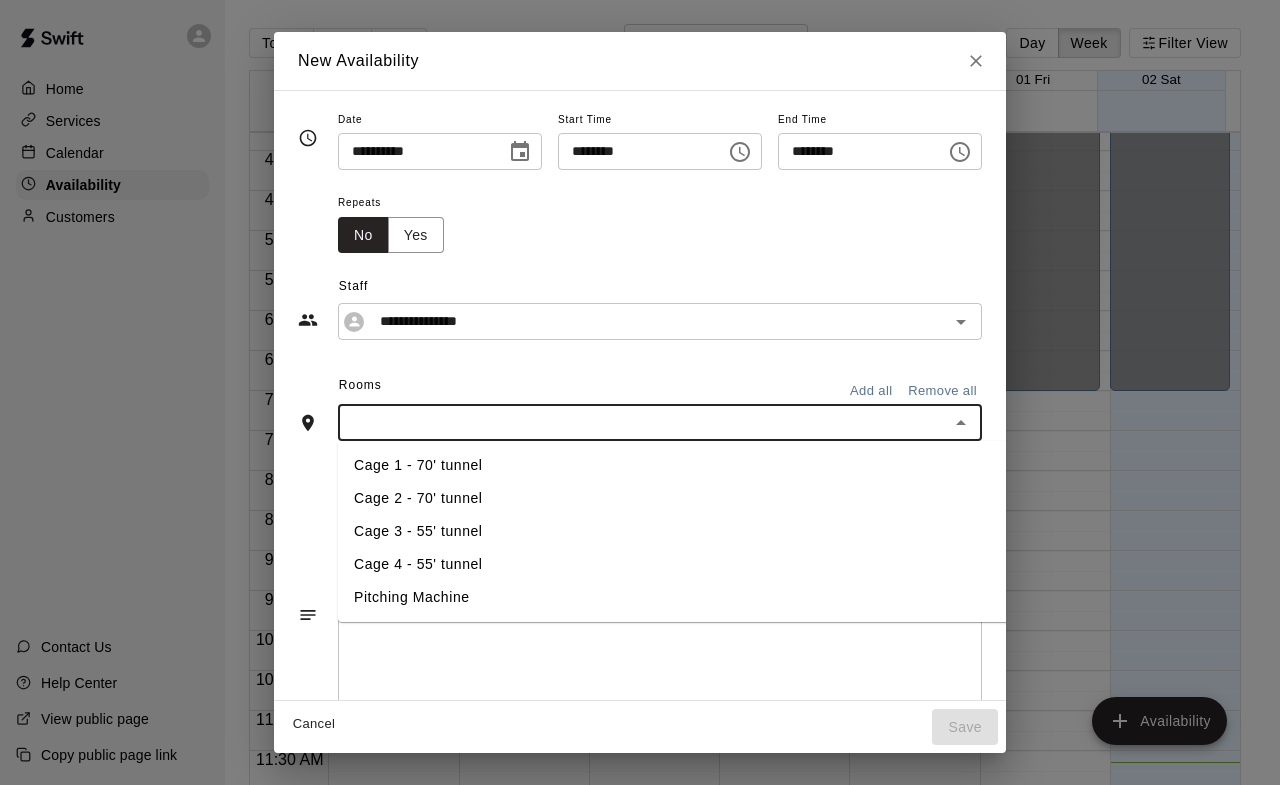 click on "Cage 3 - 55' tunnel" at bounding box center (706, 531) 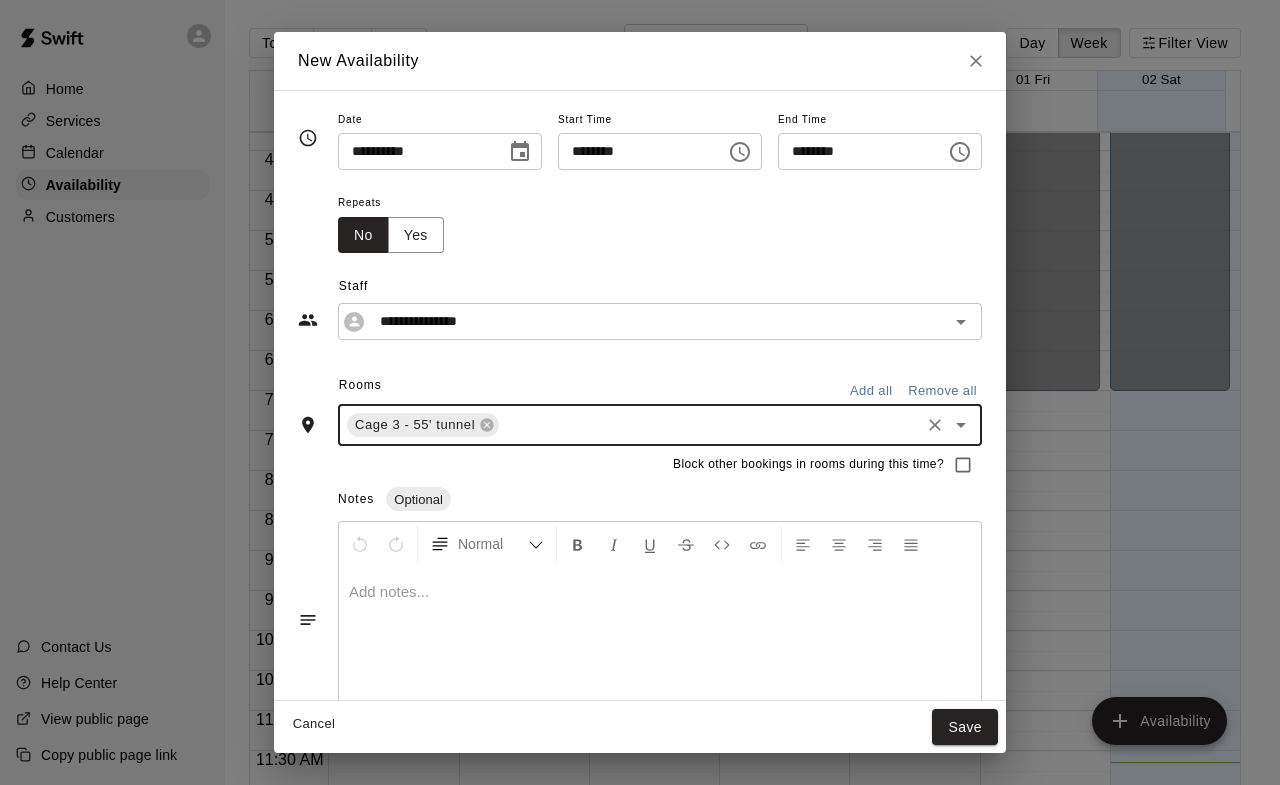 click at bounding box center (660, 592) 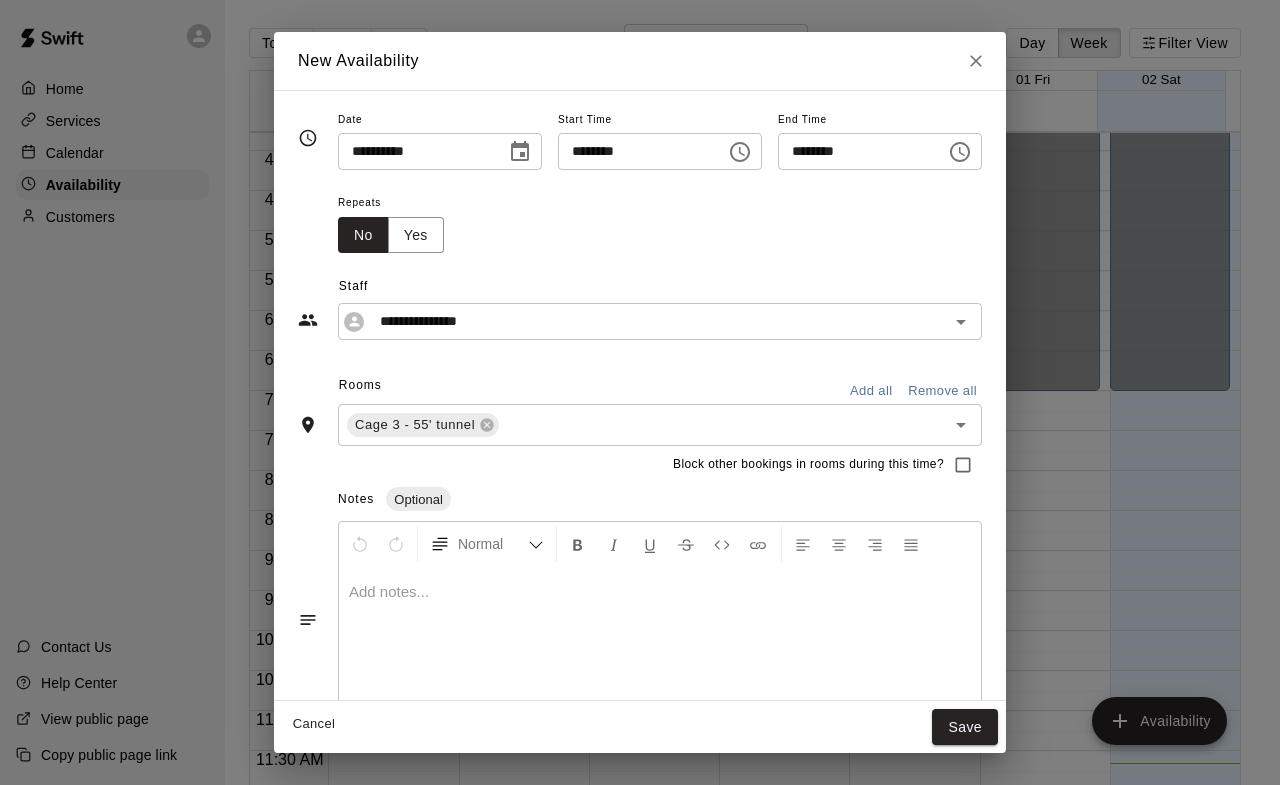 type 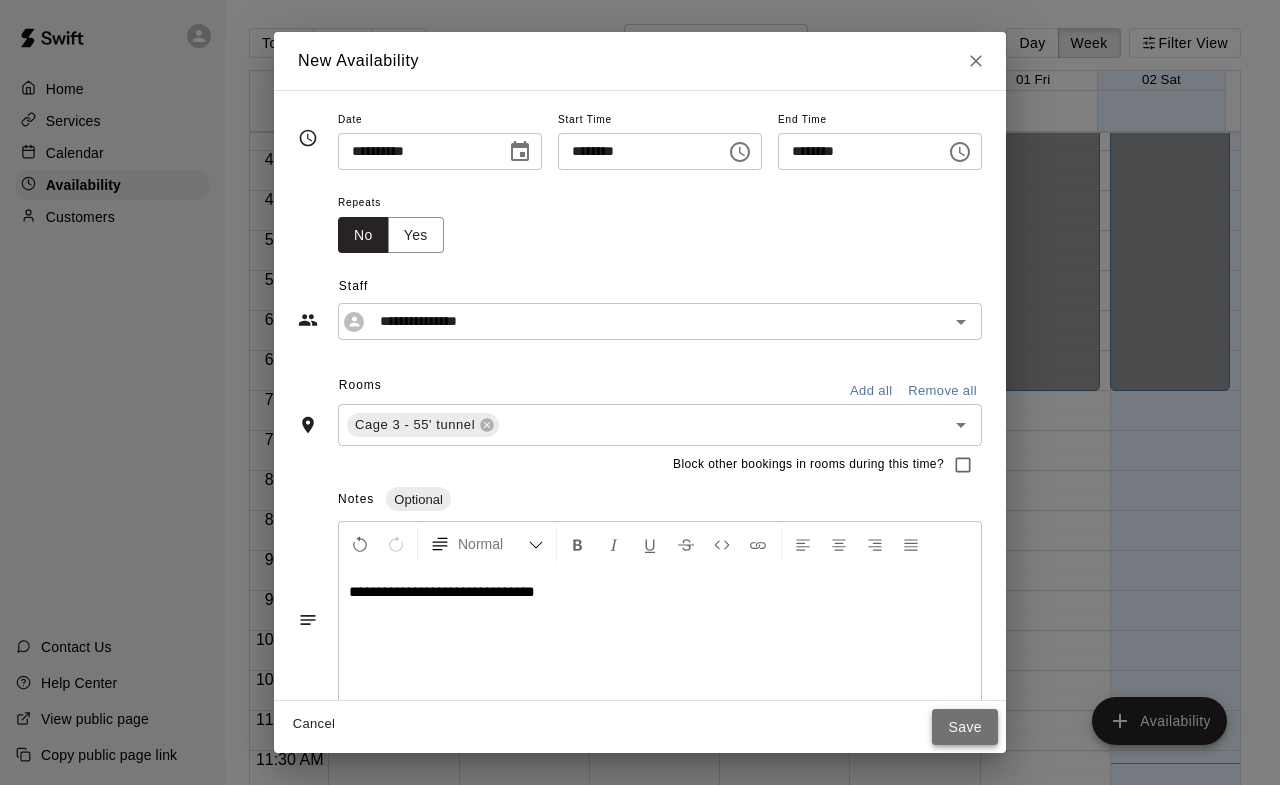 click on "Save" at bounding box center [965, 727] 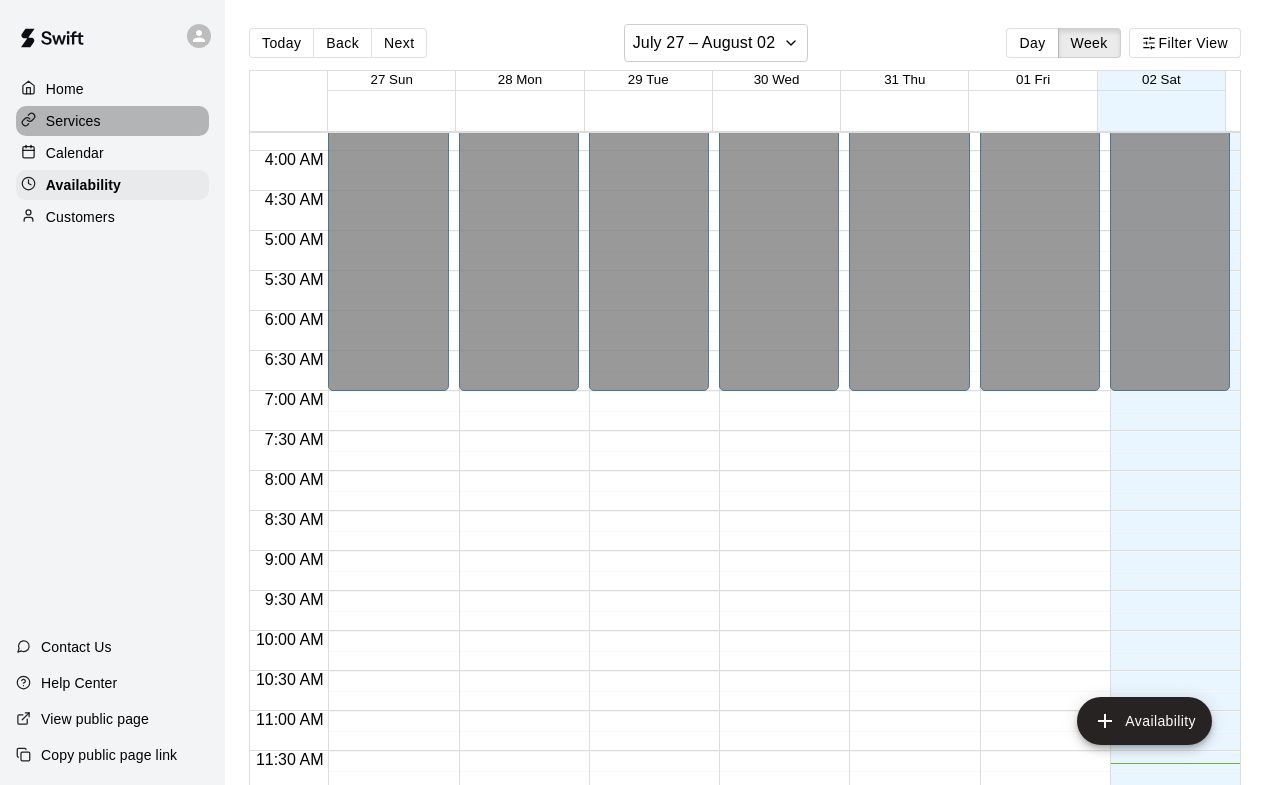 click on "Services" at bounding box center (73, 121) 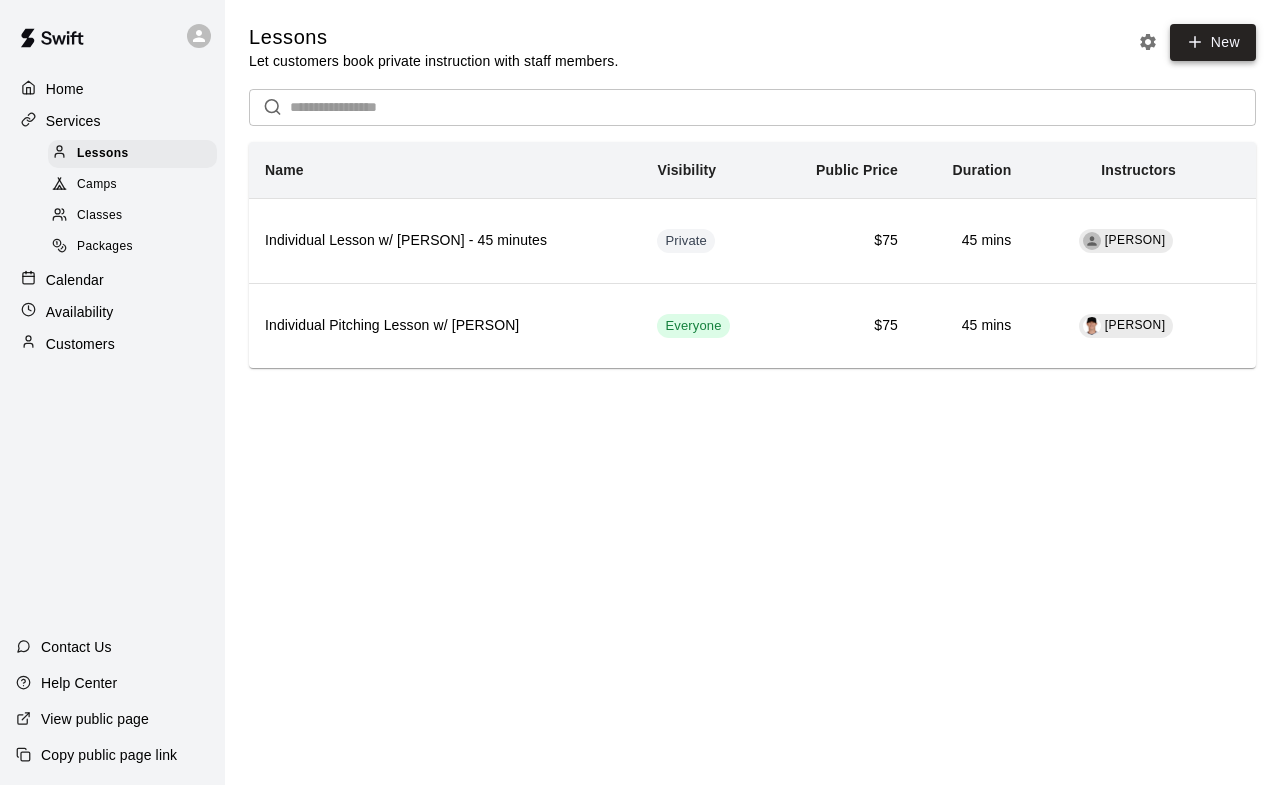 click on "New" at bounding box center (1213, 42) 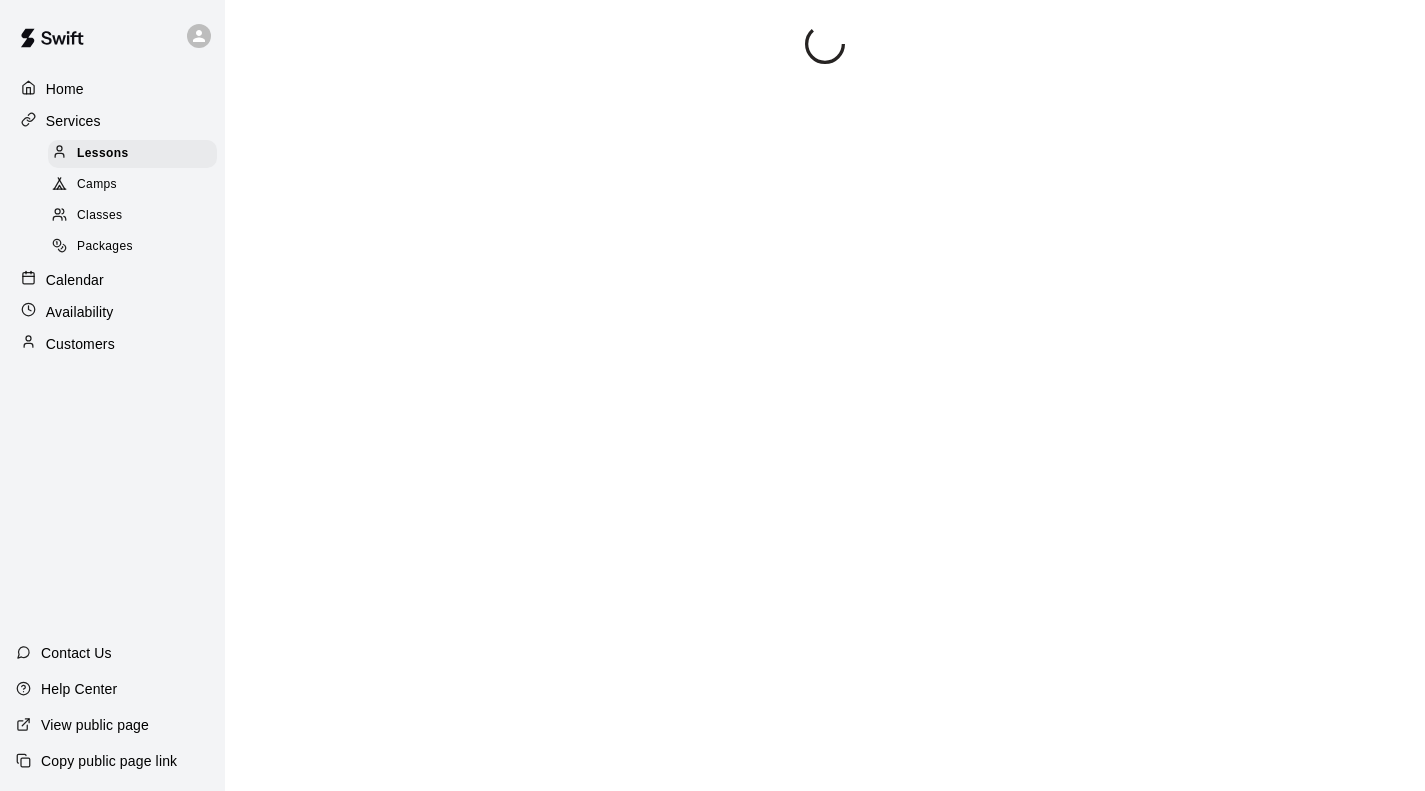 click on "Calendar" at bounding box center (75, 280) 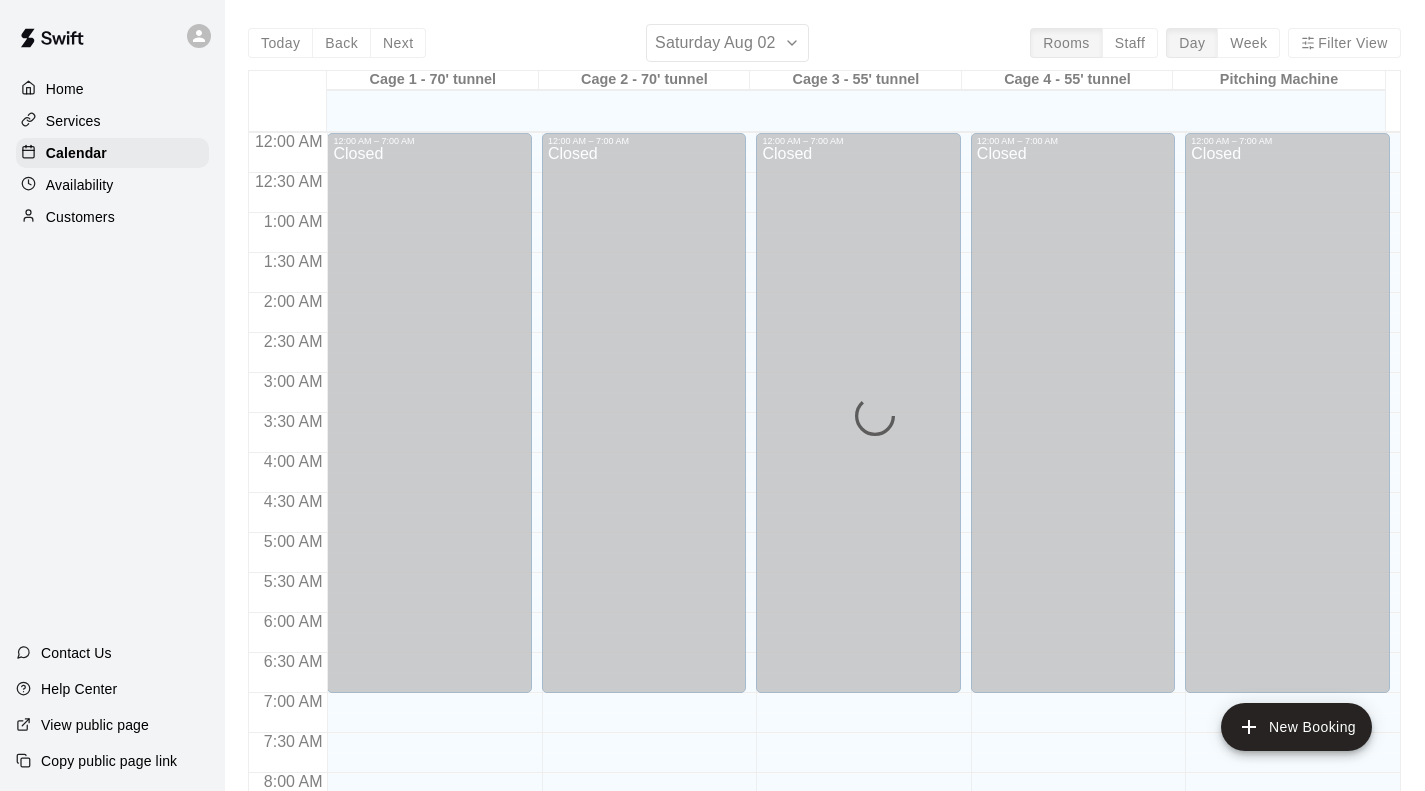 scroll, scrollTop: 933, scrollLeft: 0, axis: vertical 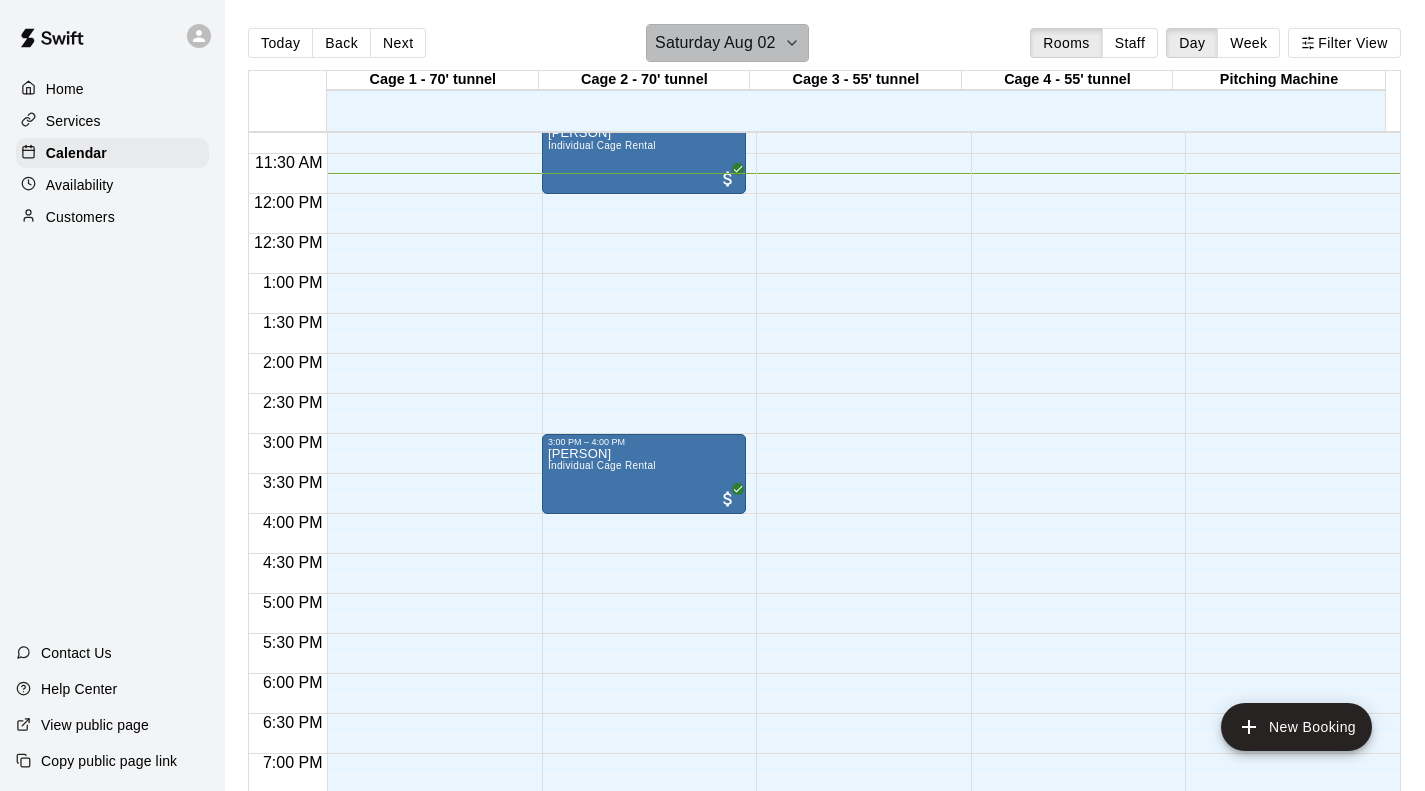 click on "Saturday Aug 02" at bounding box center [715, 43] 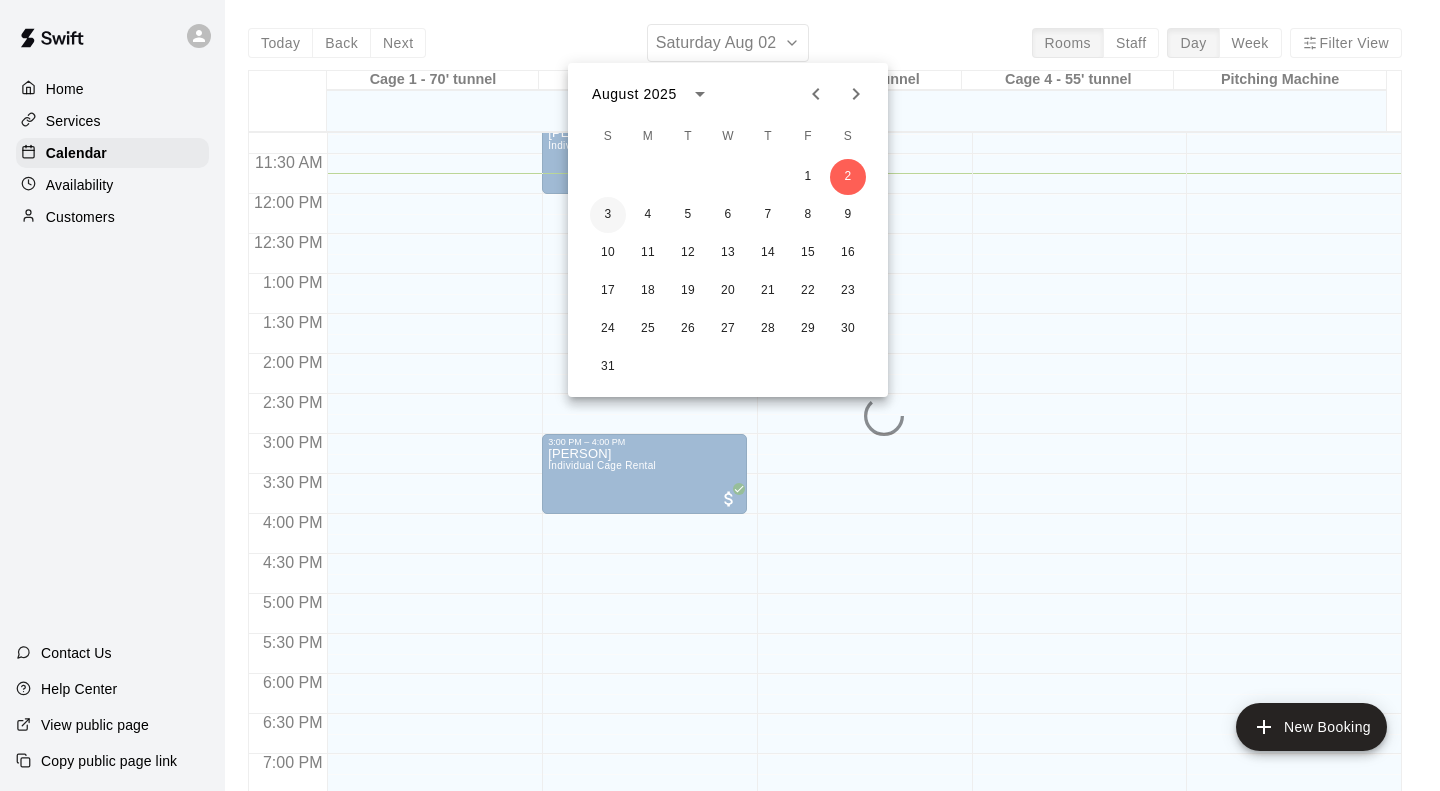 click on "3" at bounding box center (608, 215) 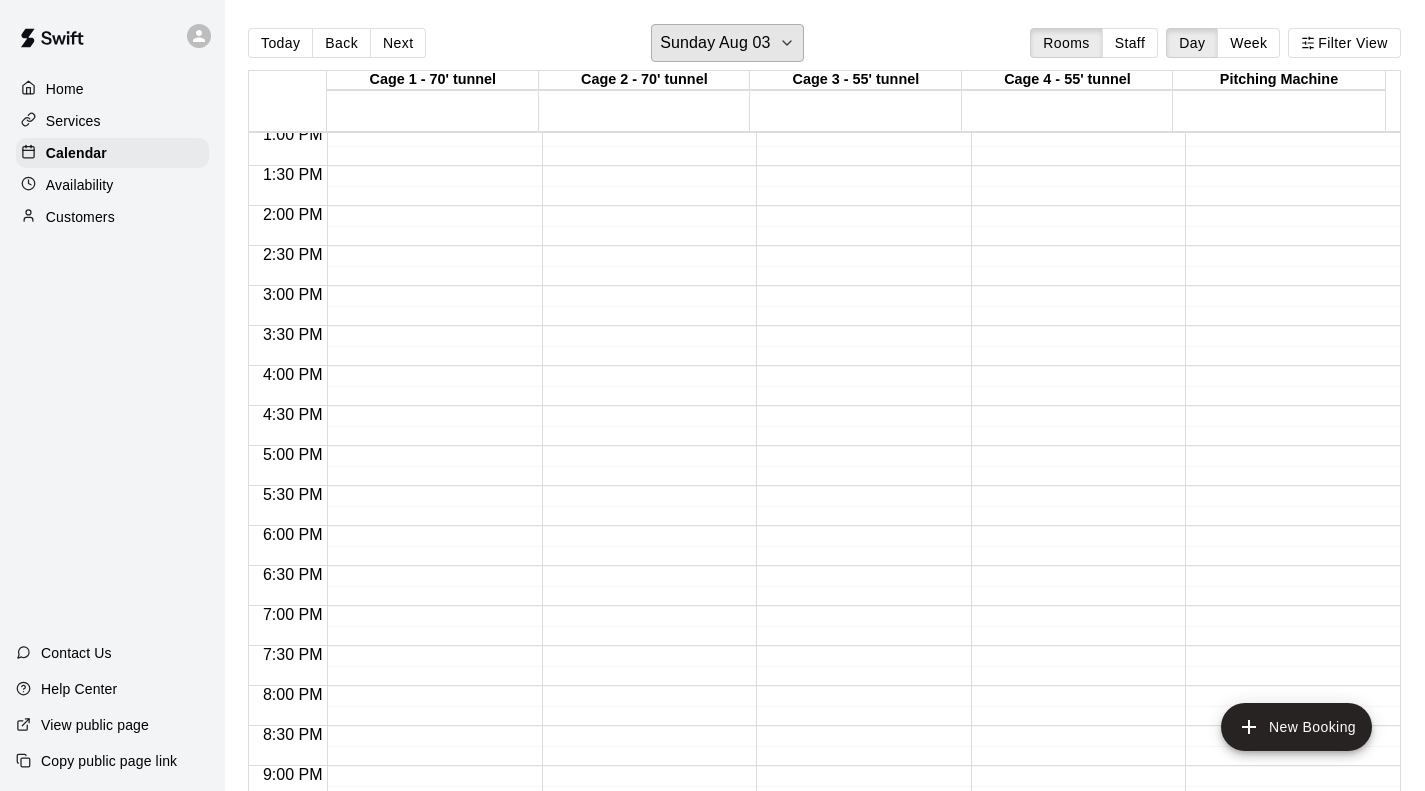 scroll, scrollTop: 1241, scrollLeft: 0, axis: vertical 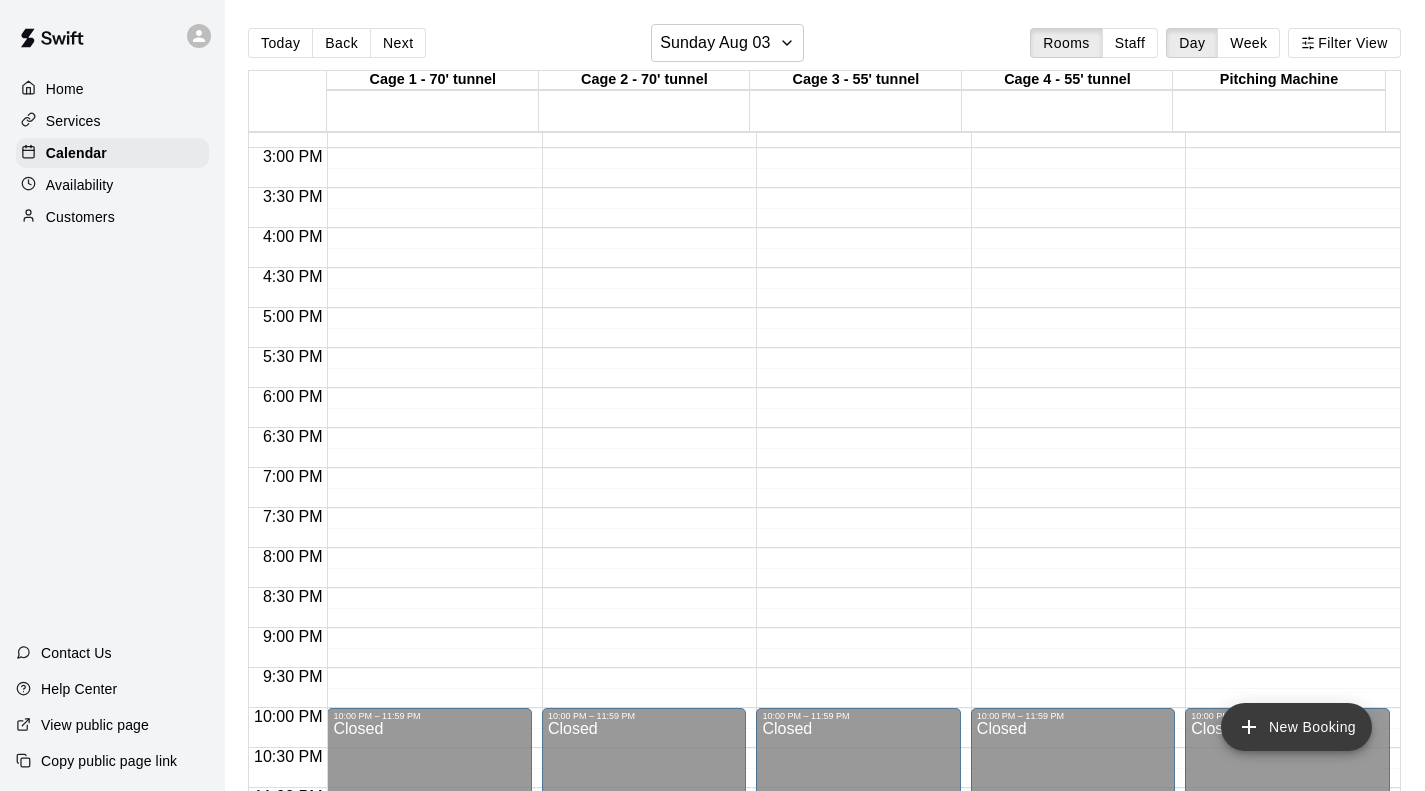 click on "New Booking" at bounding box center [1296, 727] 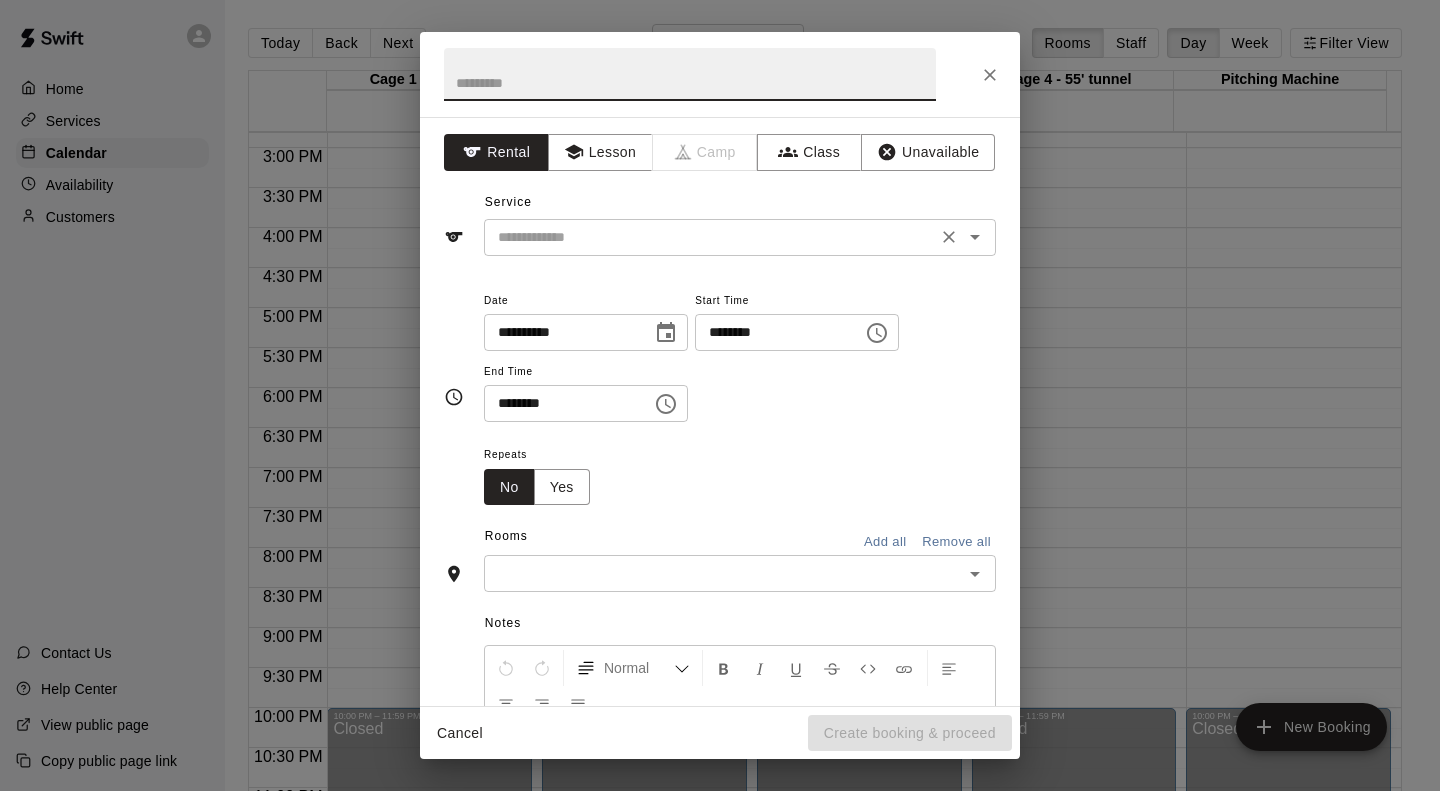 click at bounding box center [710, 237] 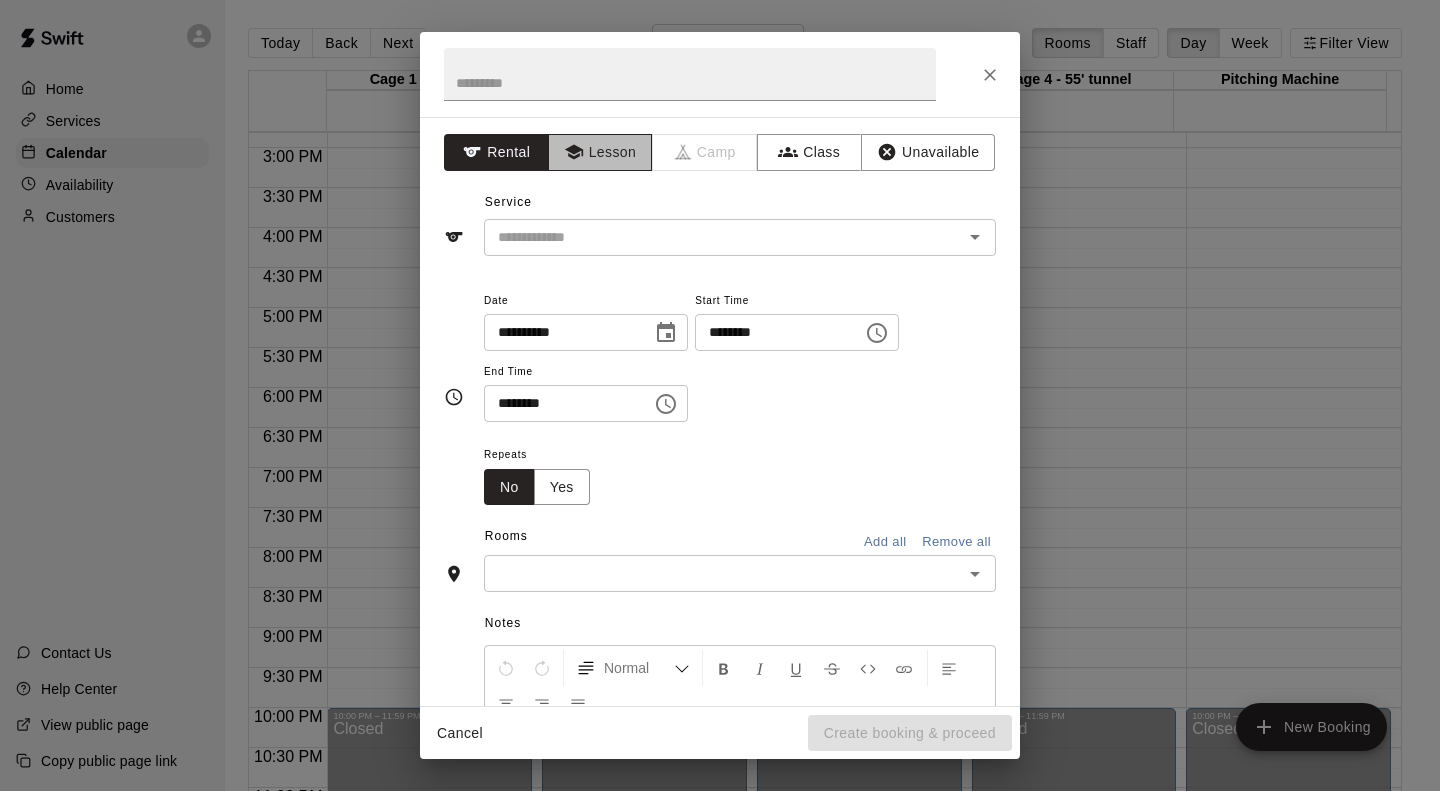 click on "Lesson" at bounding box center [600, 152] 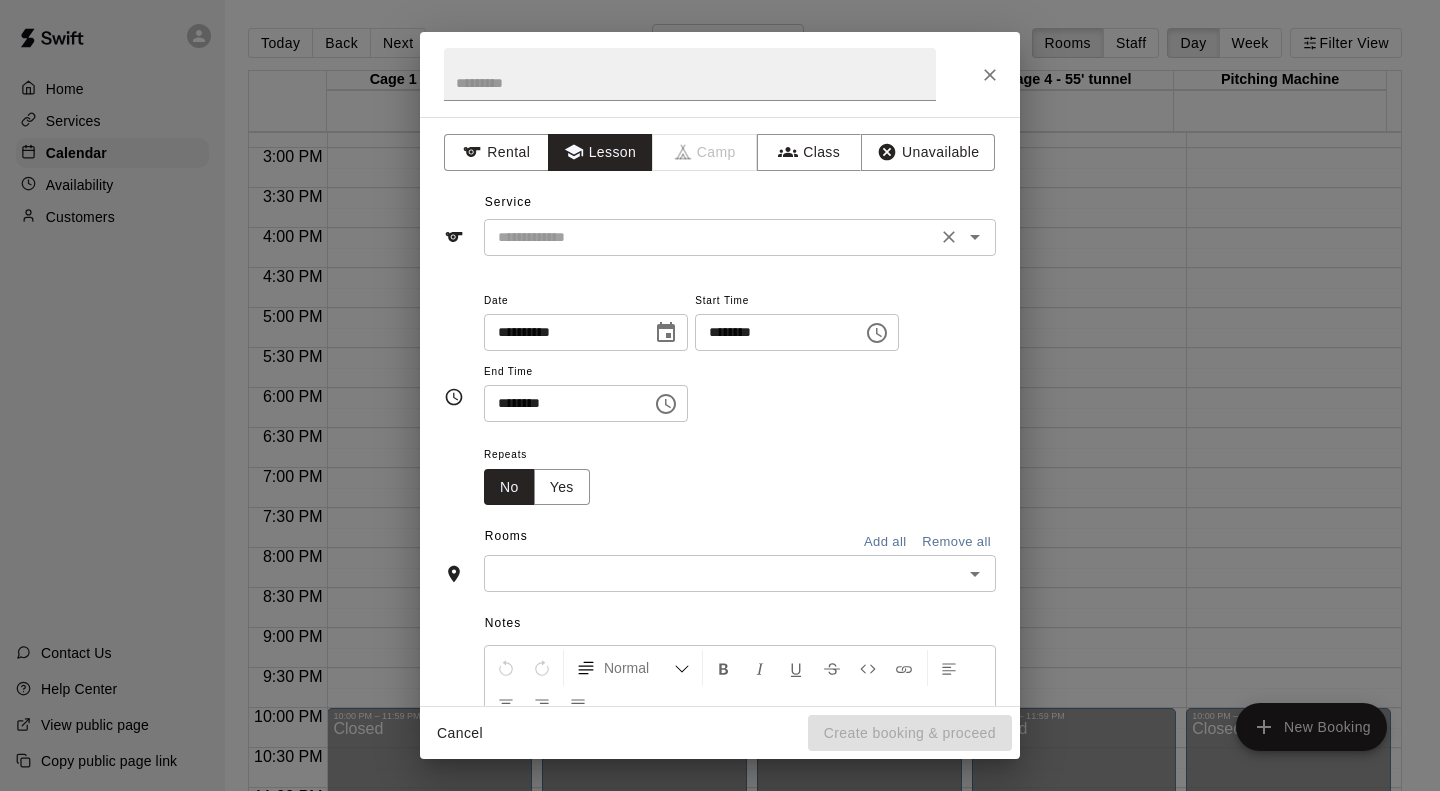 click at bounding box center (710, 237) 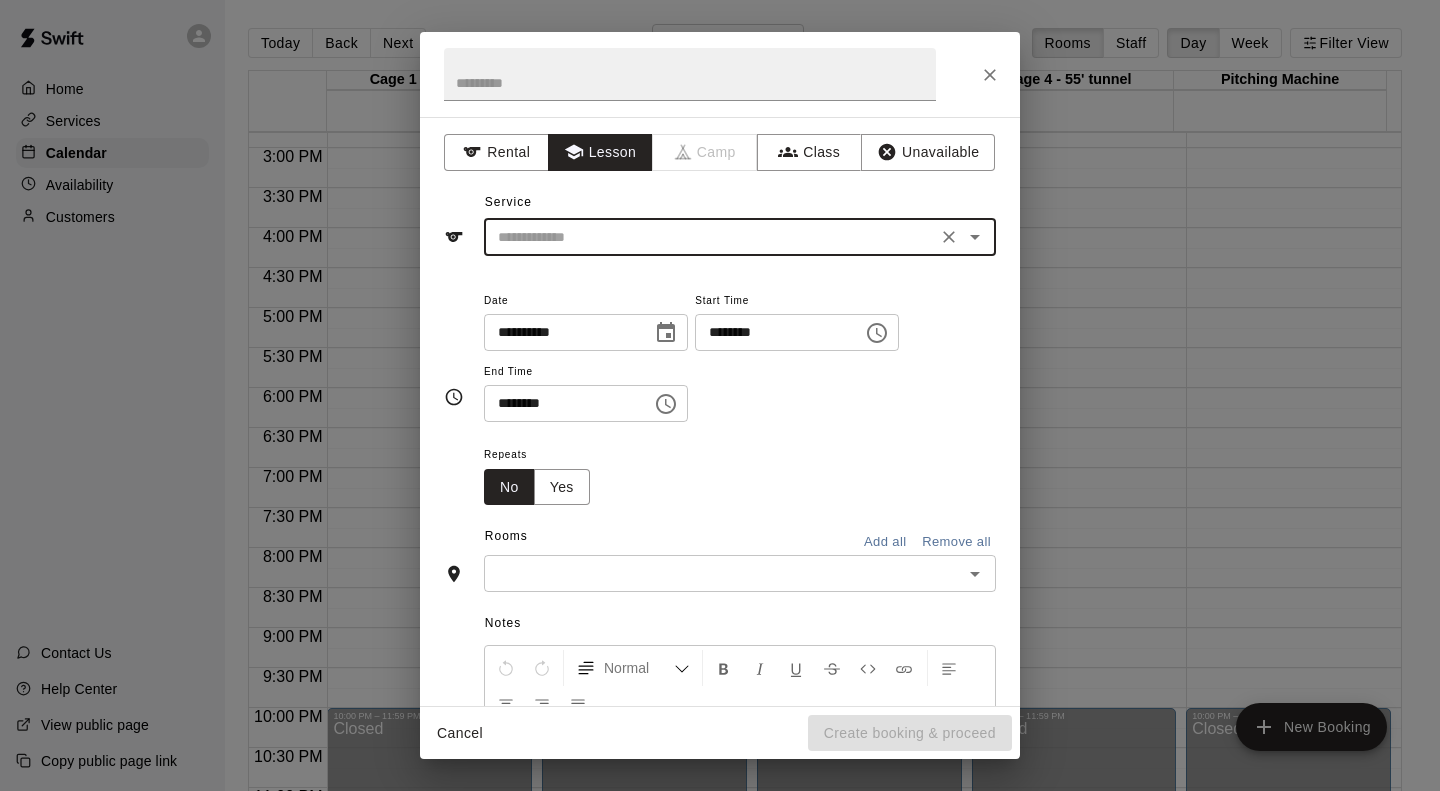 click at bounding box center (710, 237) 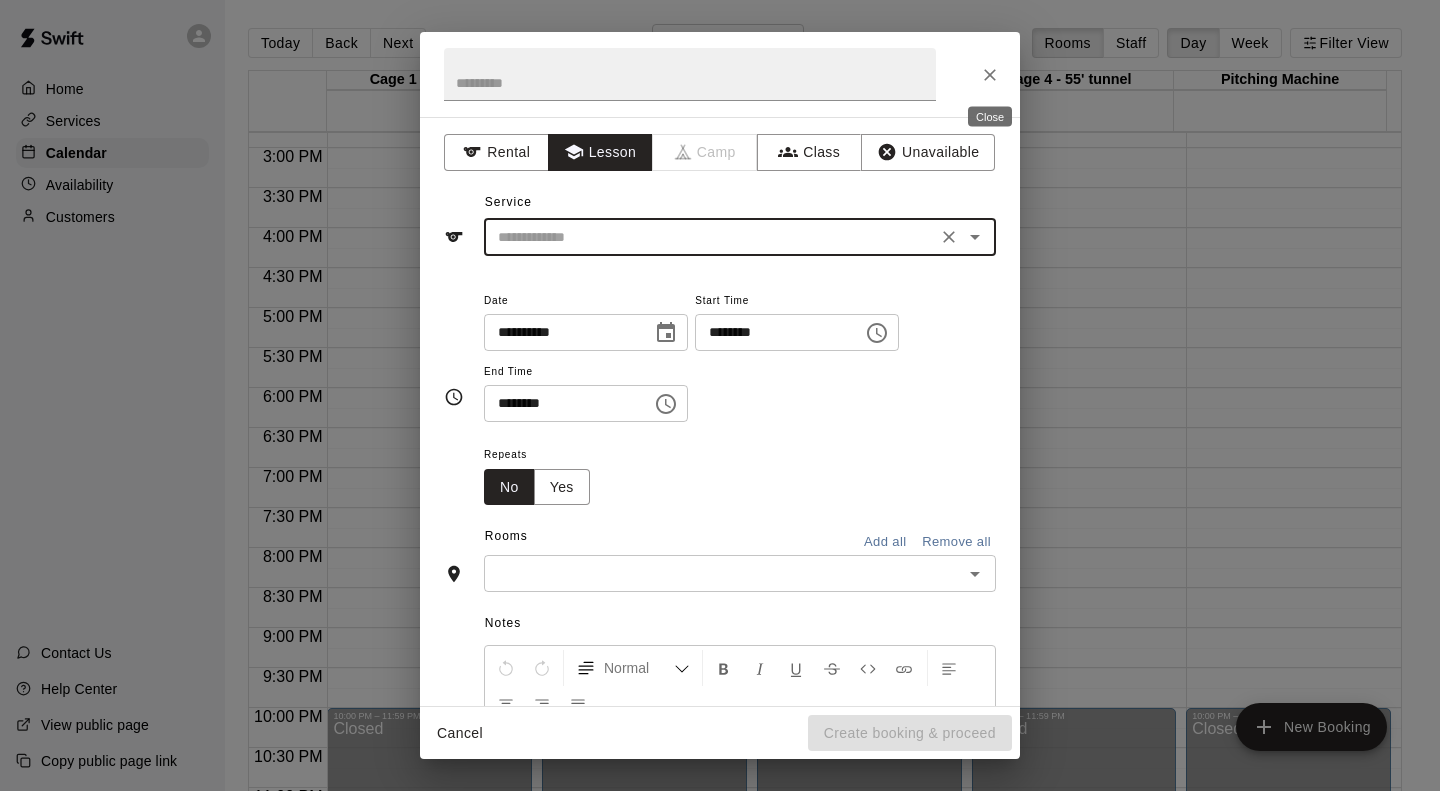click 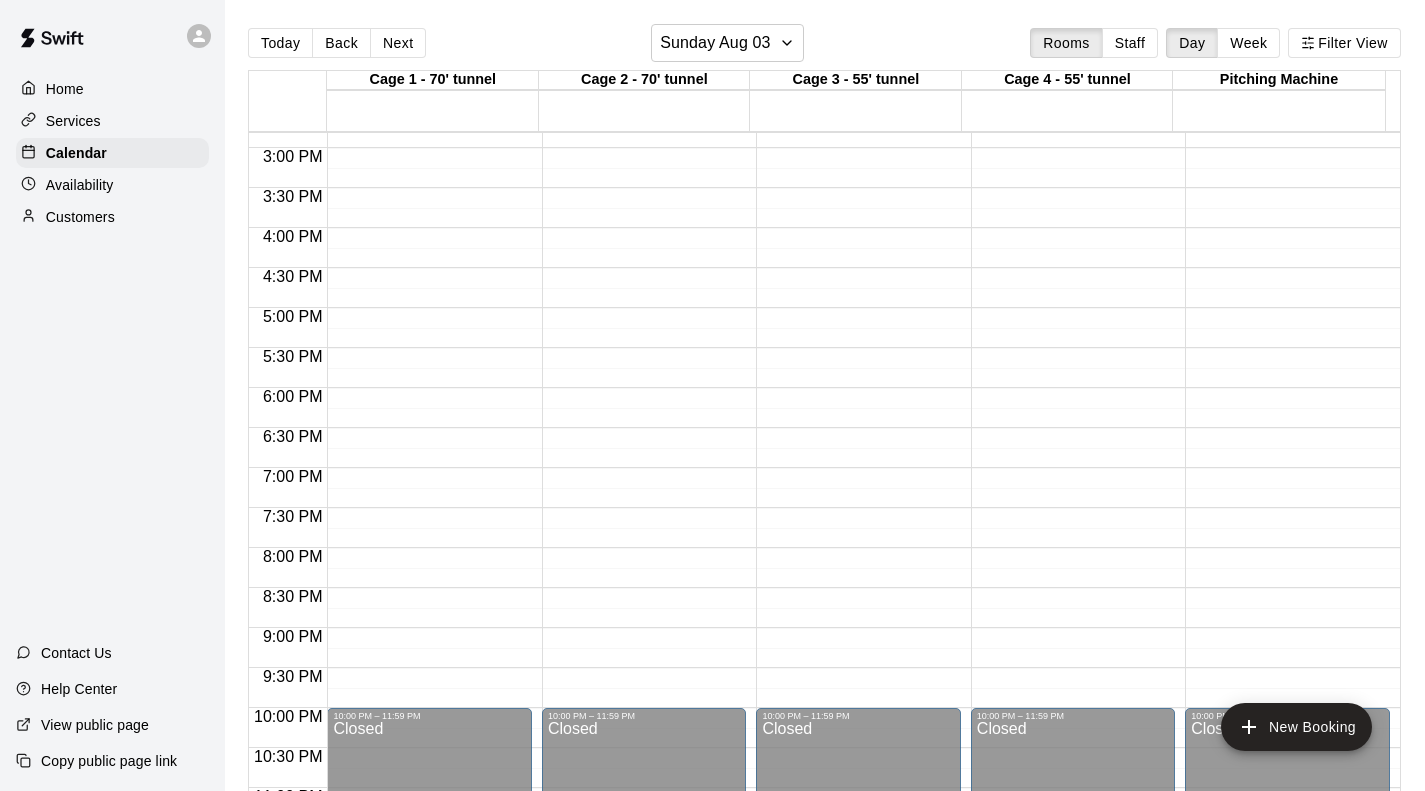 click on "Services" at bounding box center [73, 121] 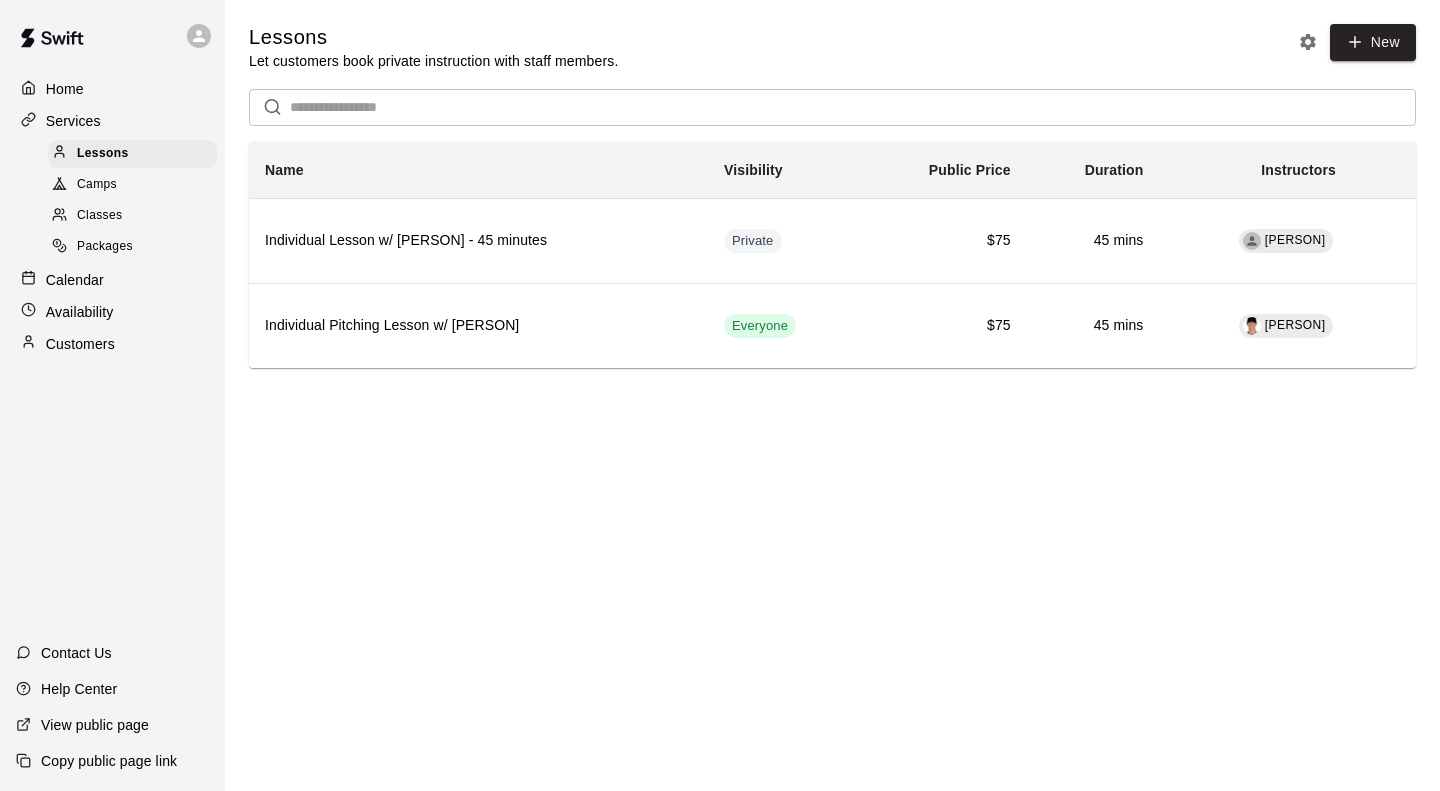 click on "Availability" at bounding box center (80, 312) 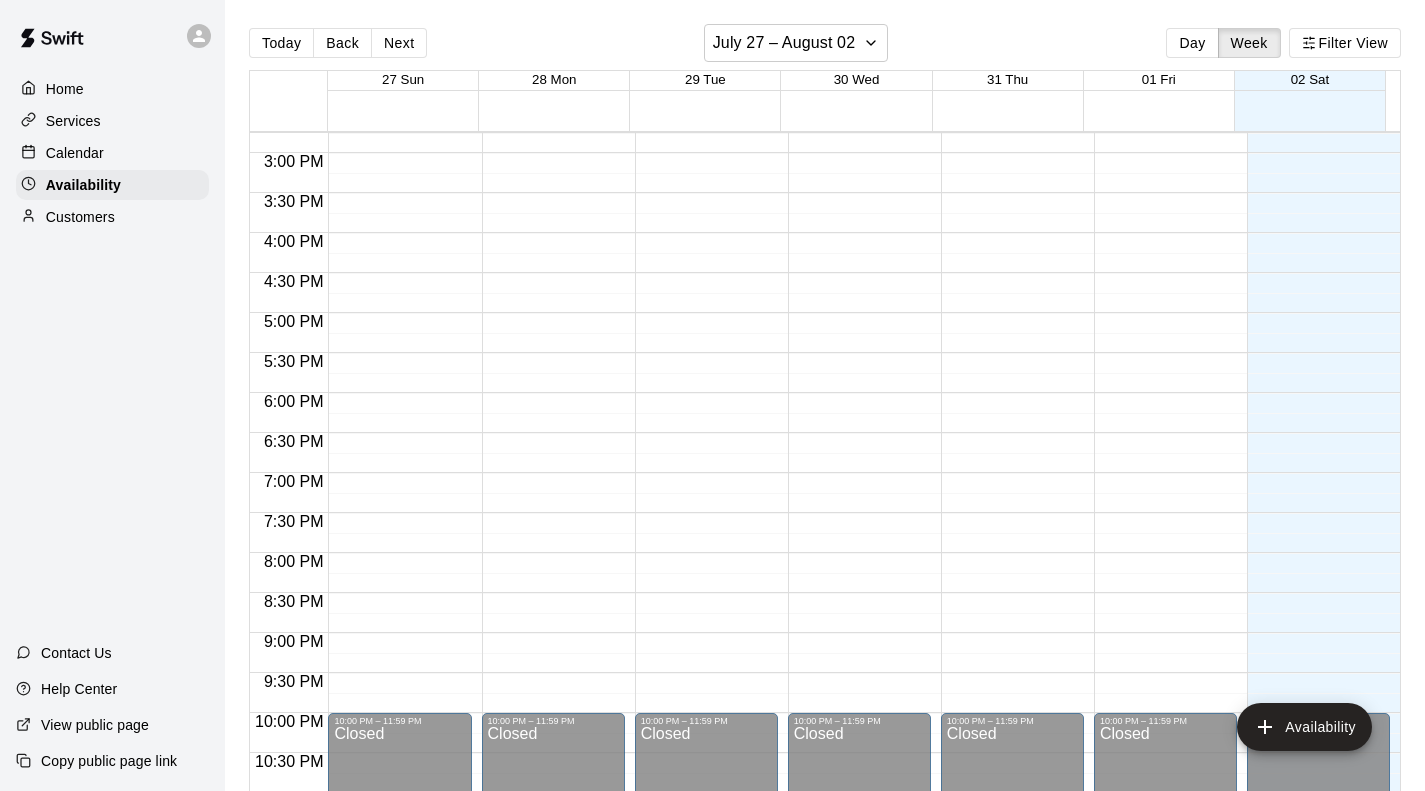 scroll, scrollTop: 1240, scrollLeft: 0, axis: vertical 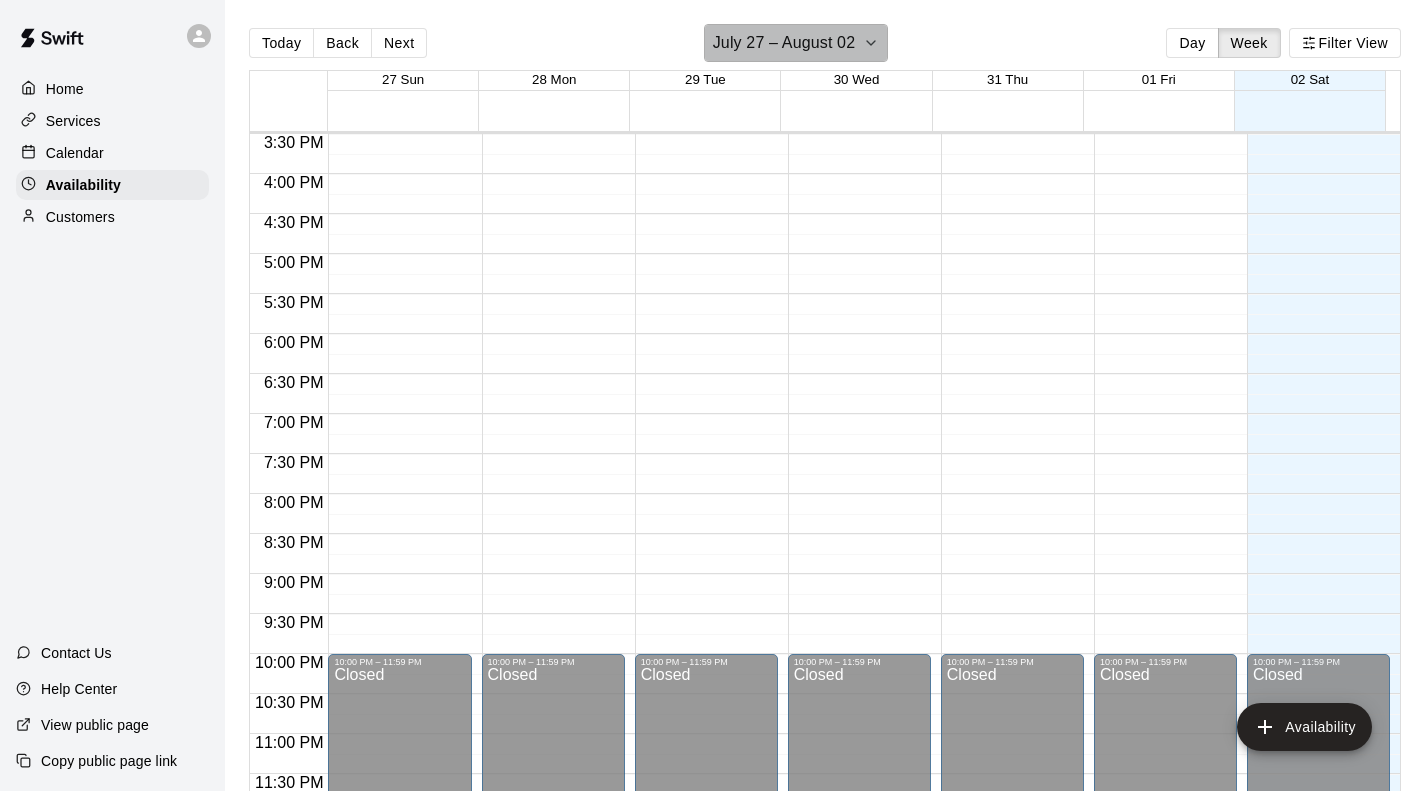 click on "July 27 – August 02" at bounding box center (784, 43) 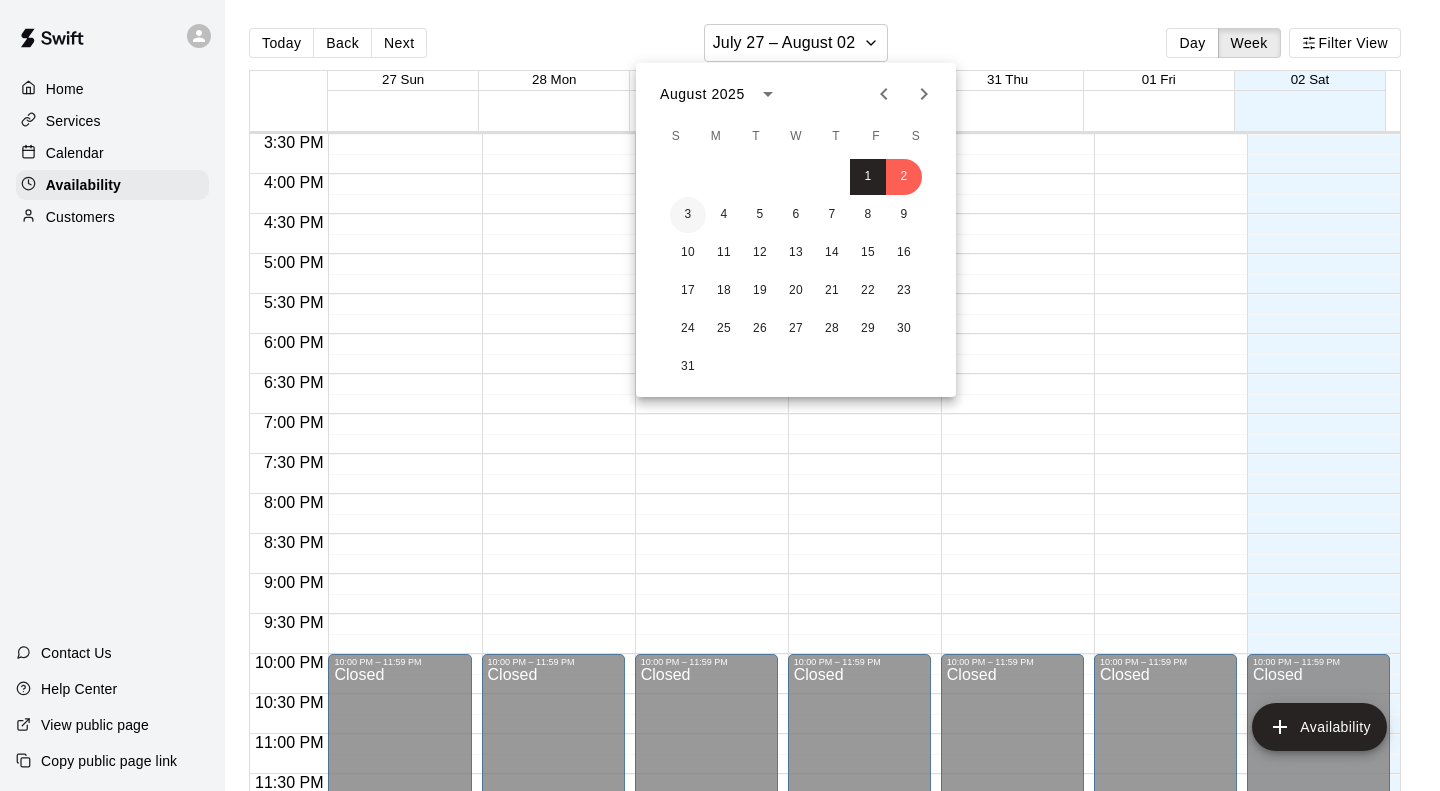 click on "3" at bounding box center (688, 215) 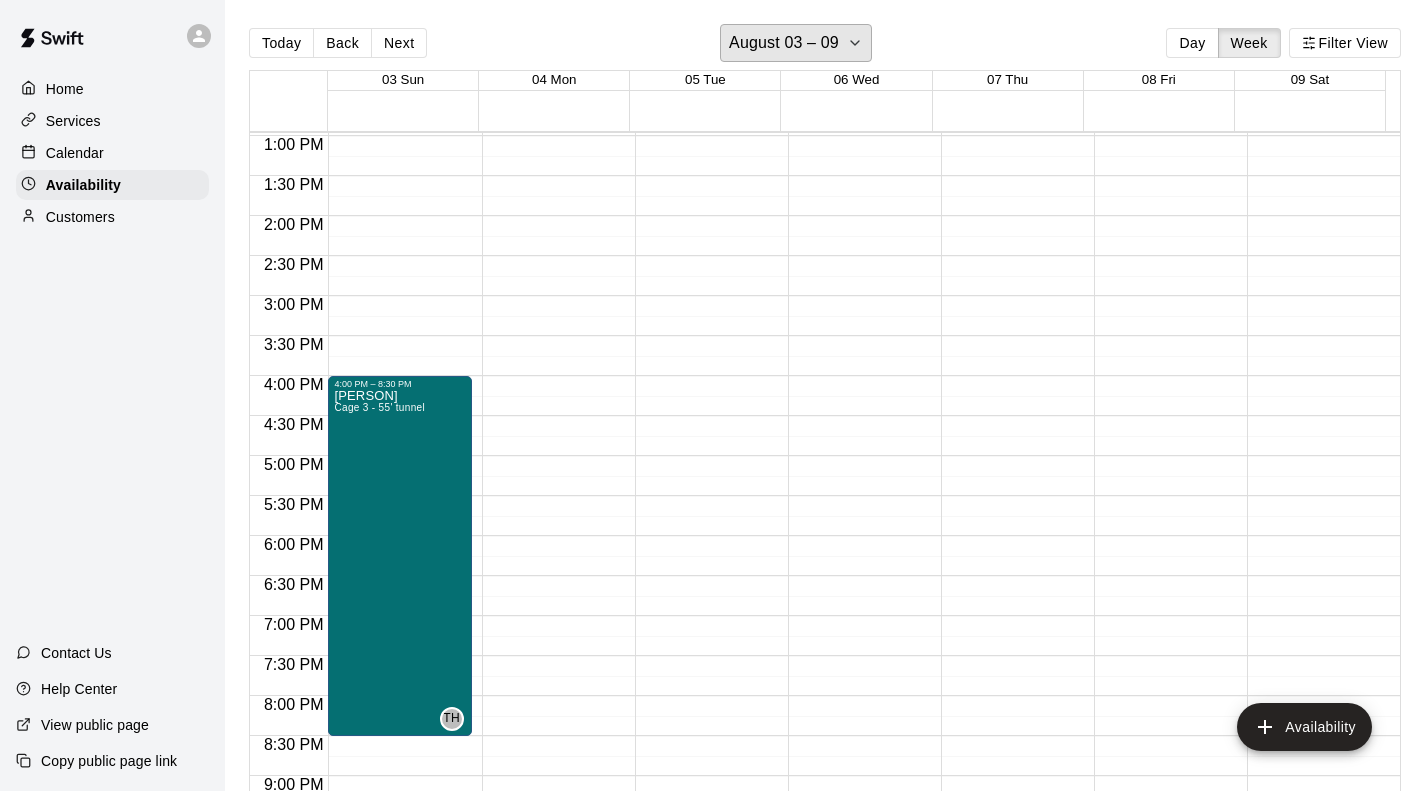 scroll, scrollTop: 1036, scrollLeft: 0, axis: vertical 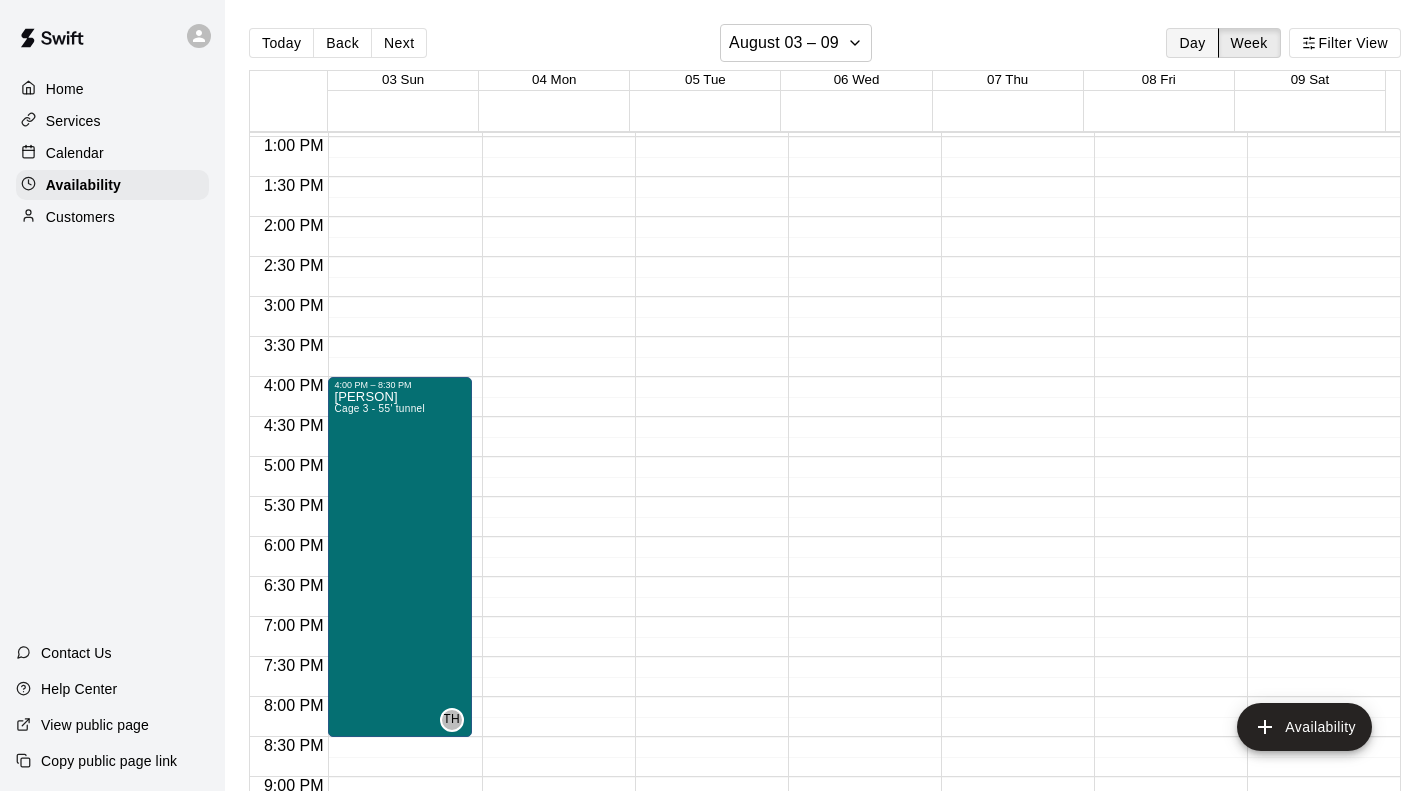 click on "Day" at bounding box center [1192, 43] 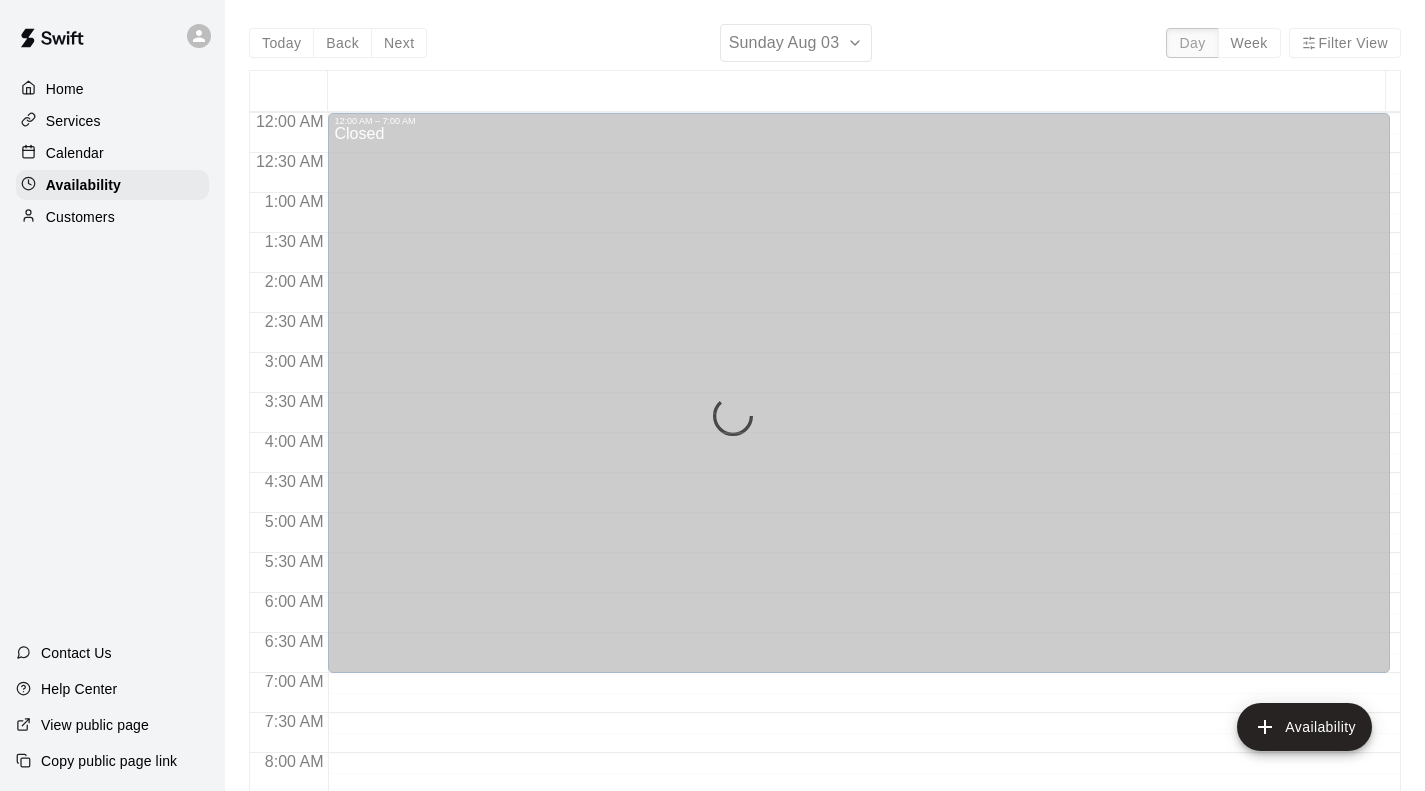 scroll, scrollTop: 941, scrollLeft: 0, axis: vertical 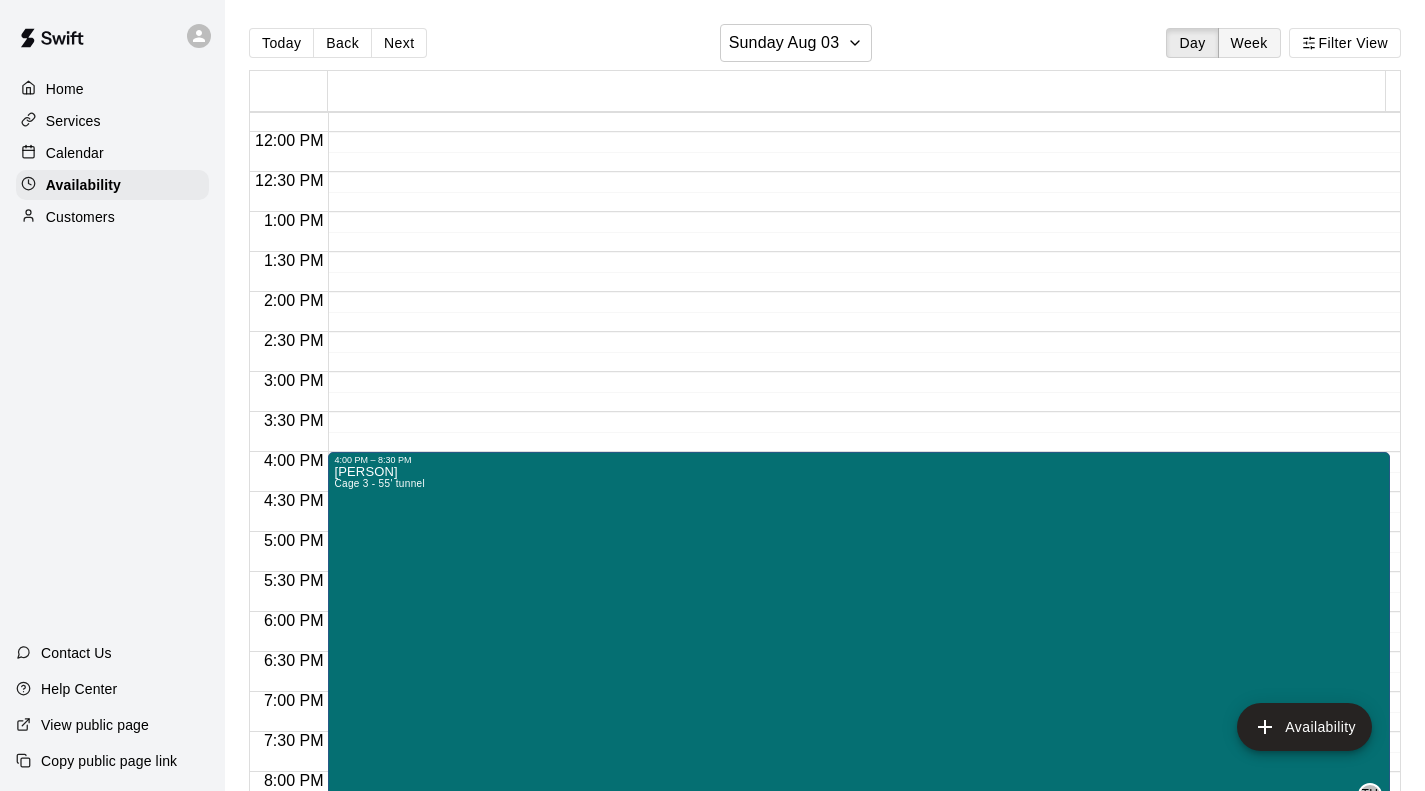 click on "Week" at bounding box center [1249, 43] 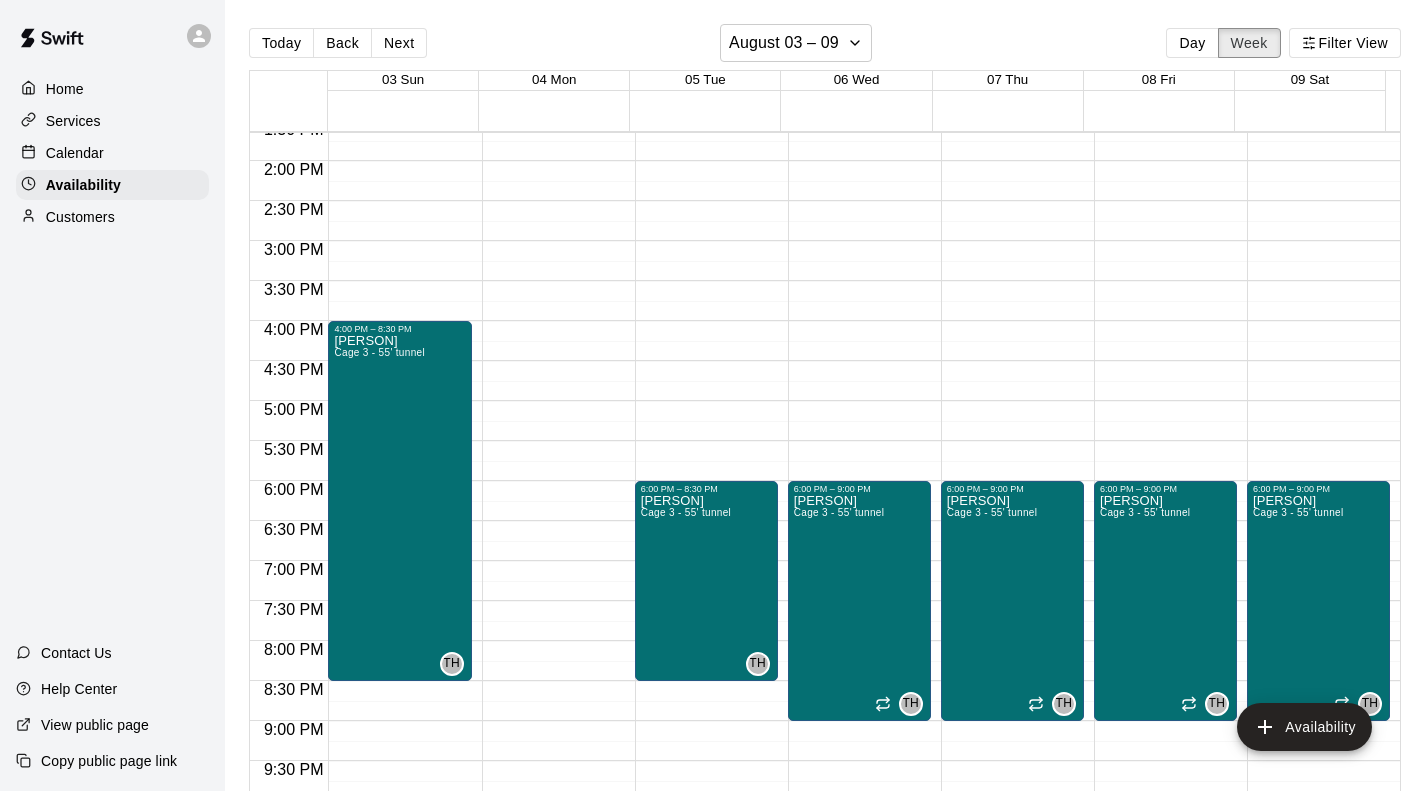 scroll, scrollTop: 1095, scrollLeft: 0, axis: vertical 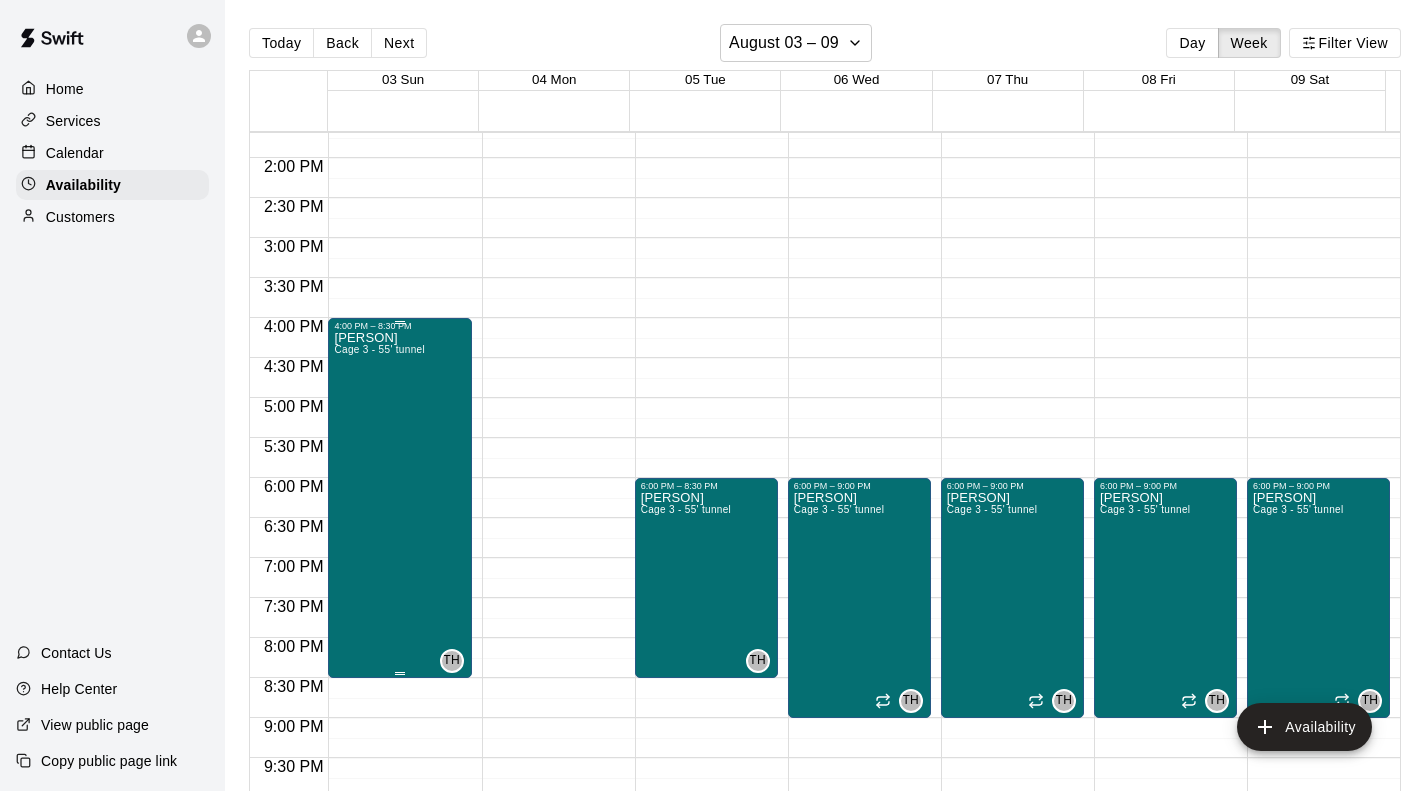 click on "[PERSON] Cage 3 - 55' tunnel" at bounding box center [379, 726] 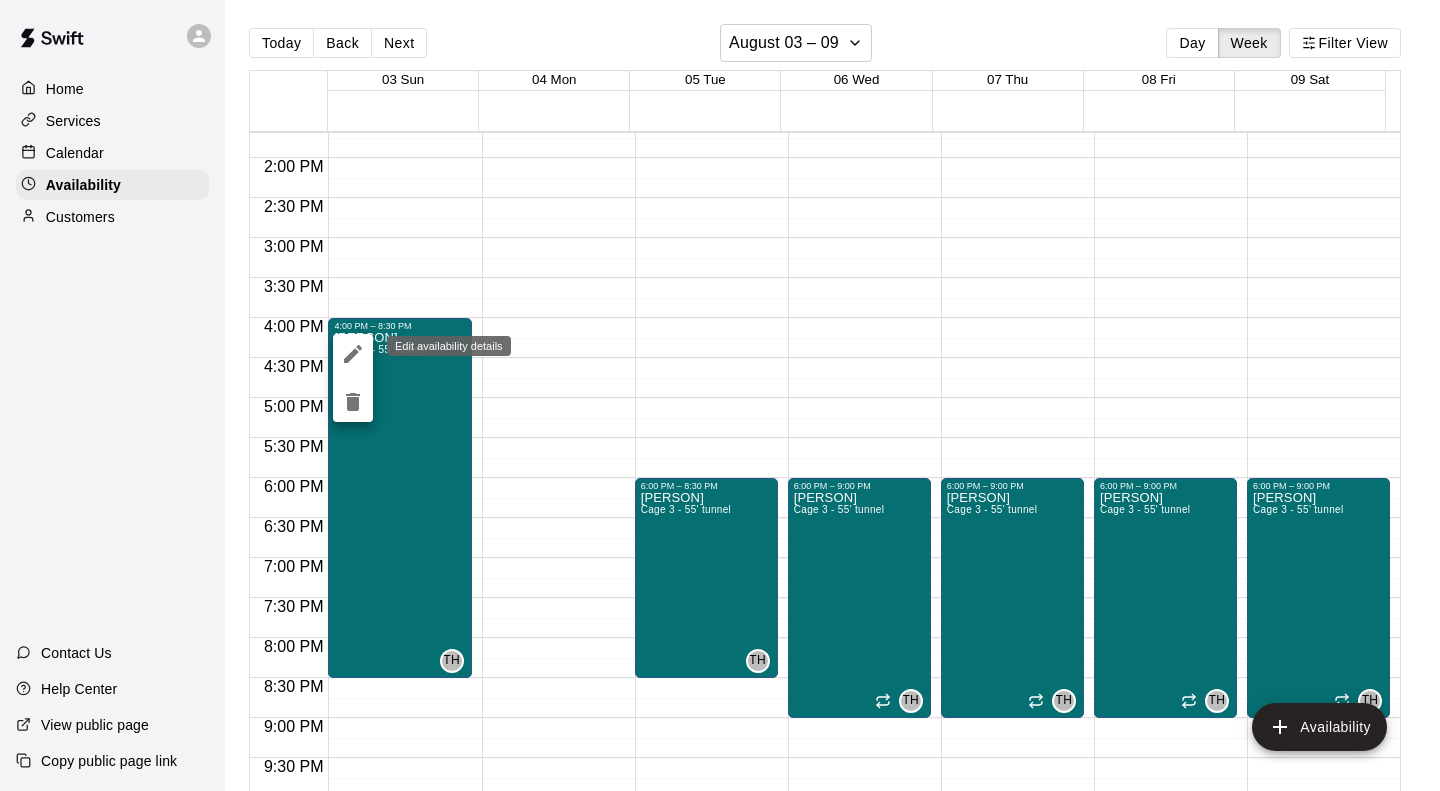 click 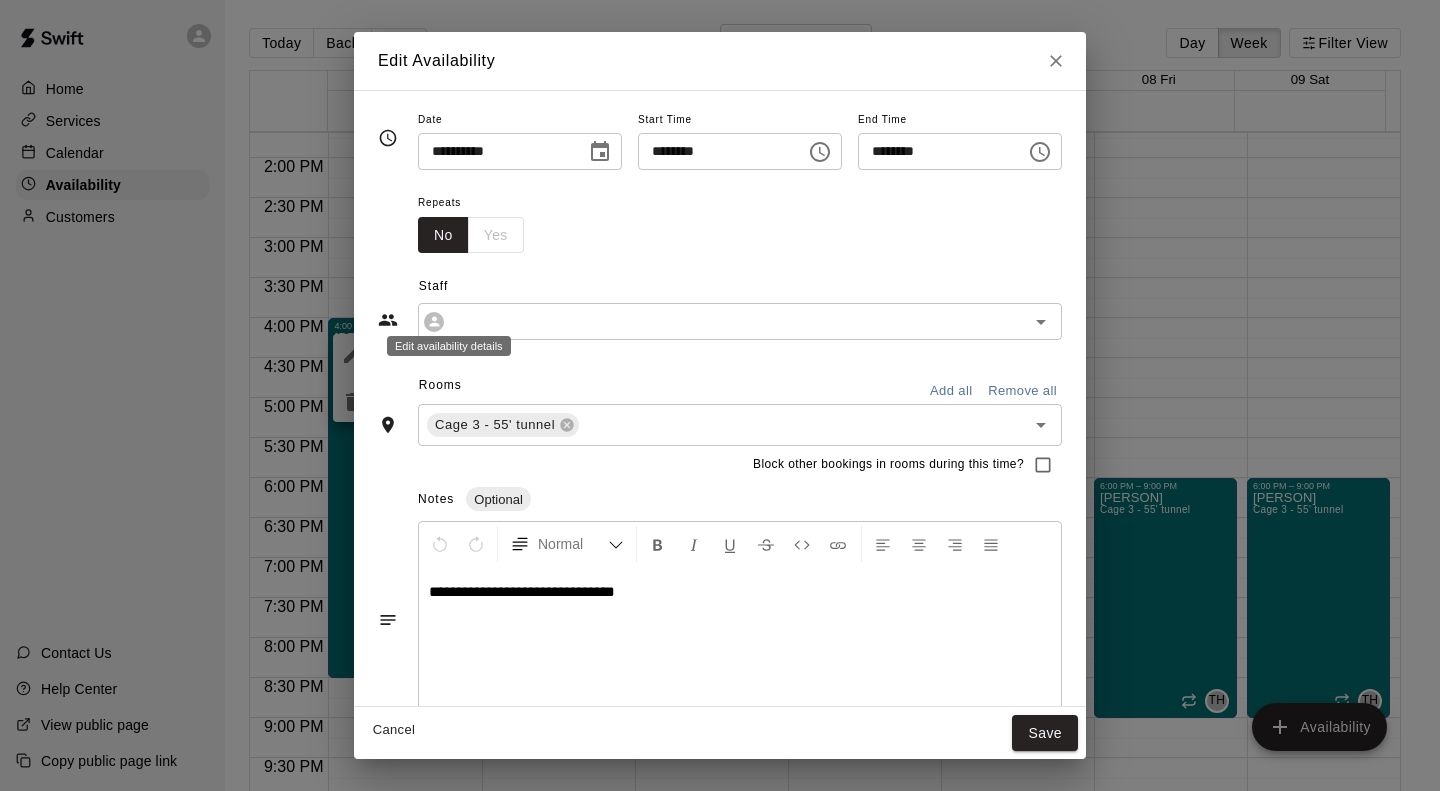 type on "**********" 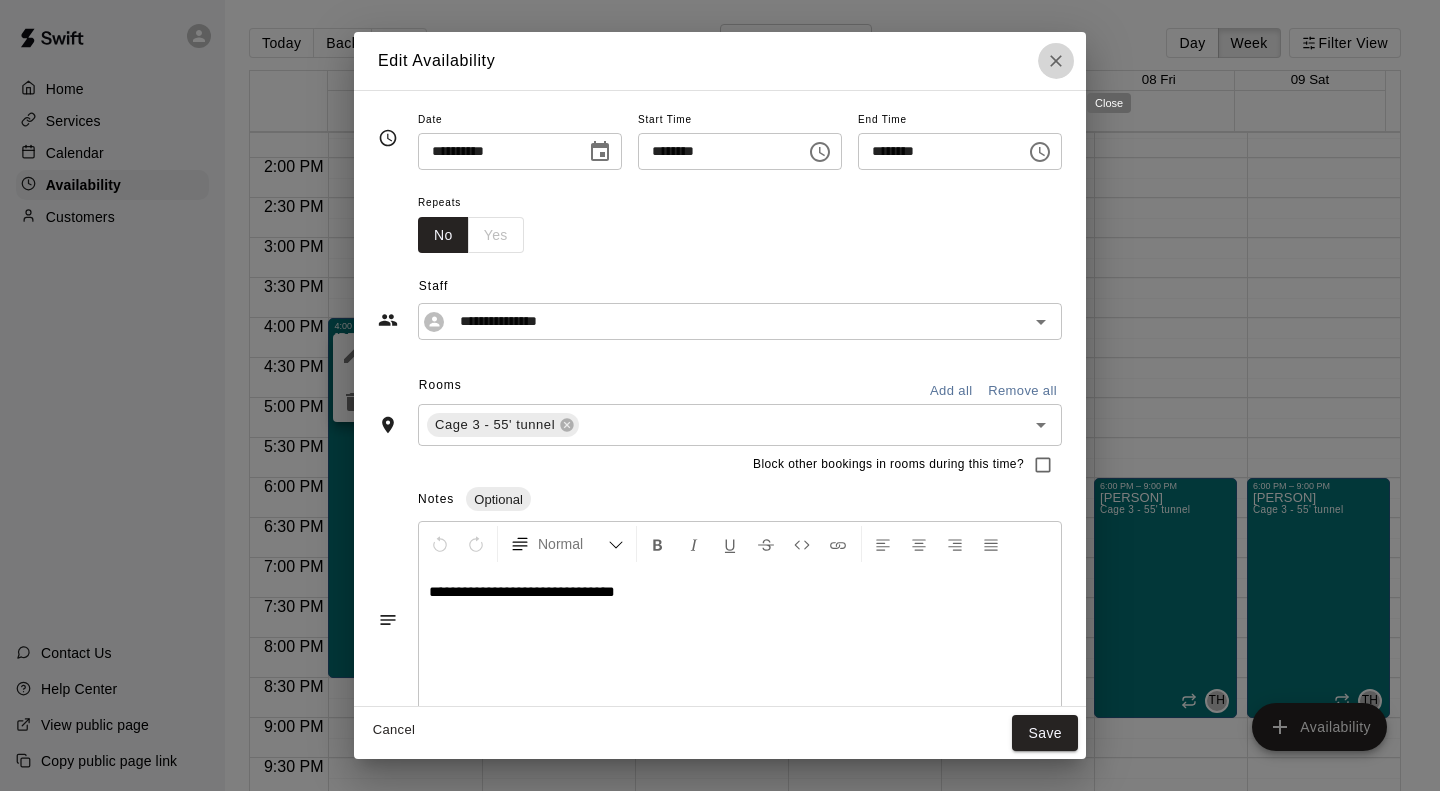 click 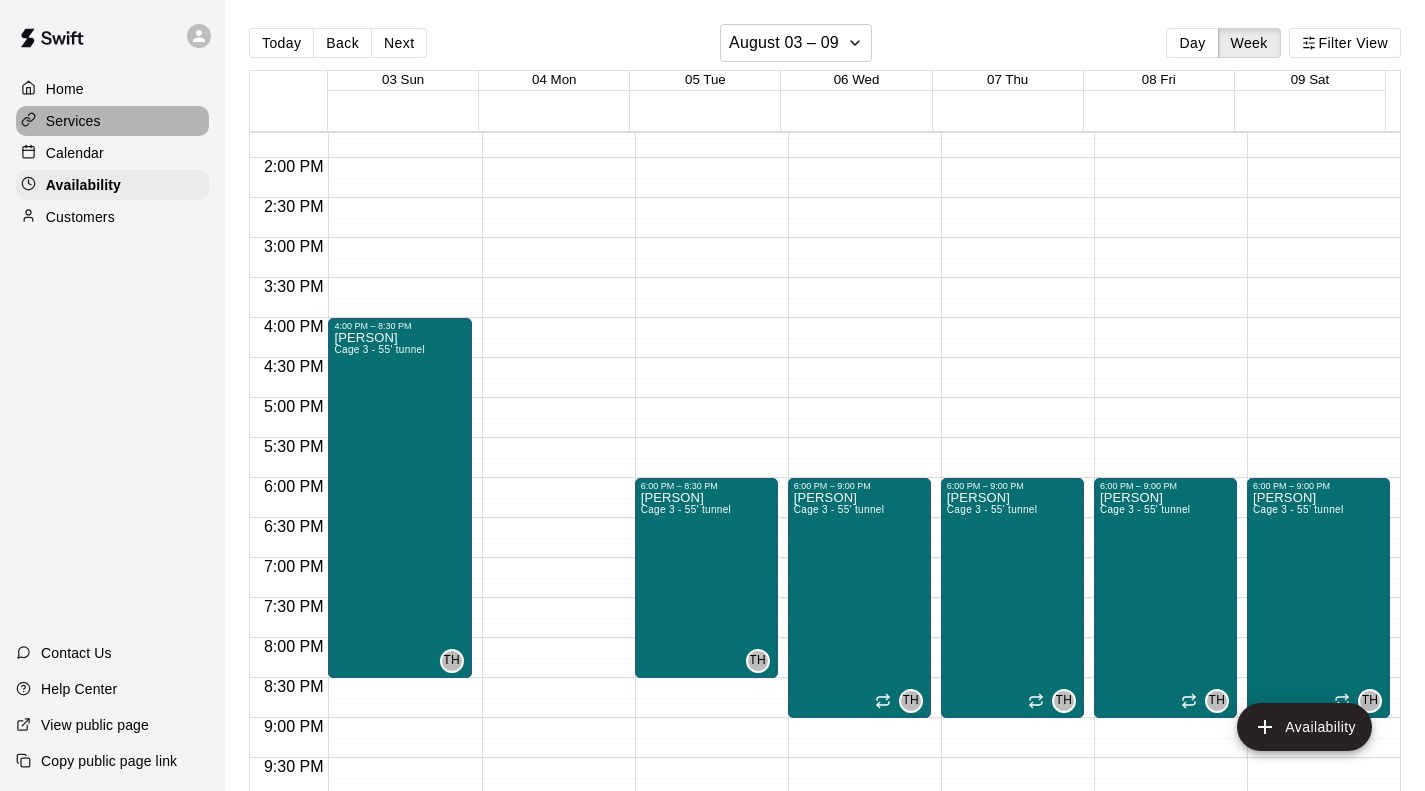 click on "Services" at bounding box center [73, 121] 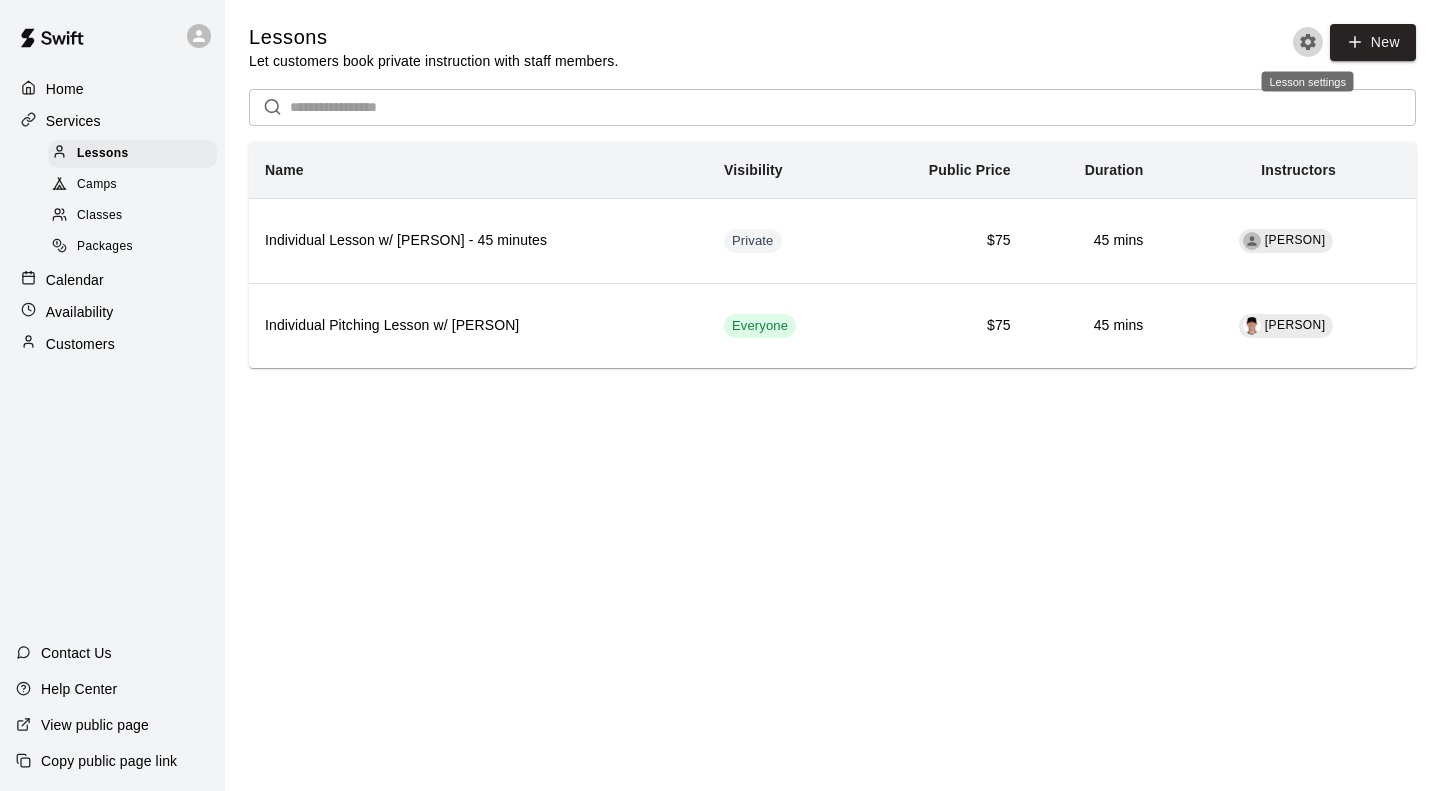 click 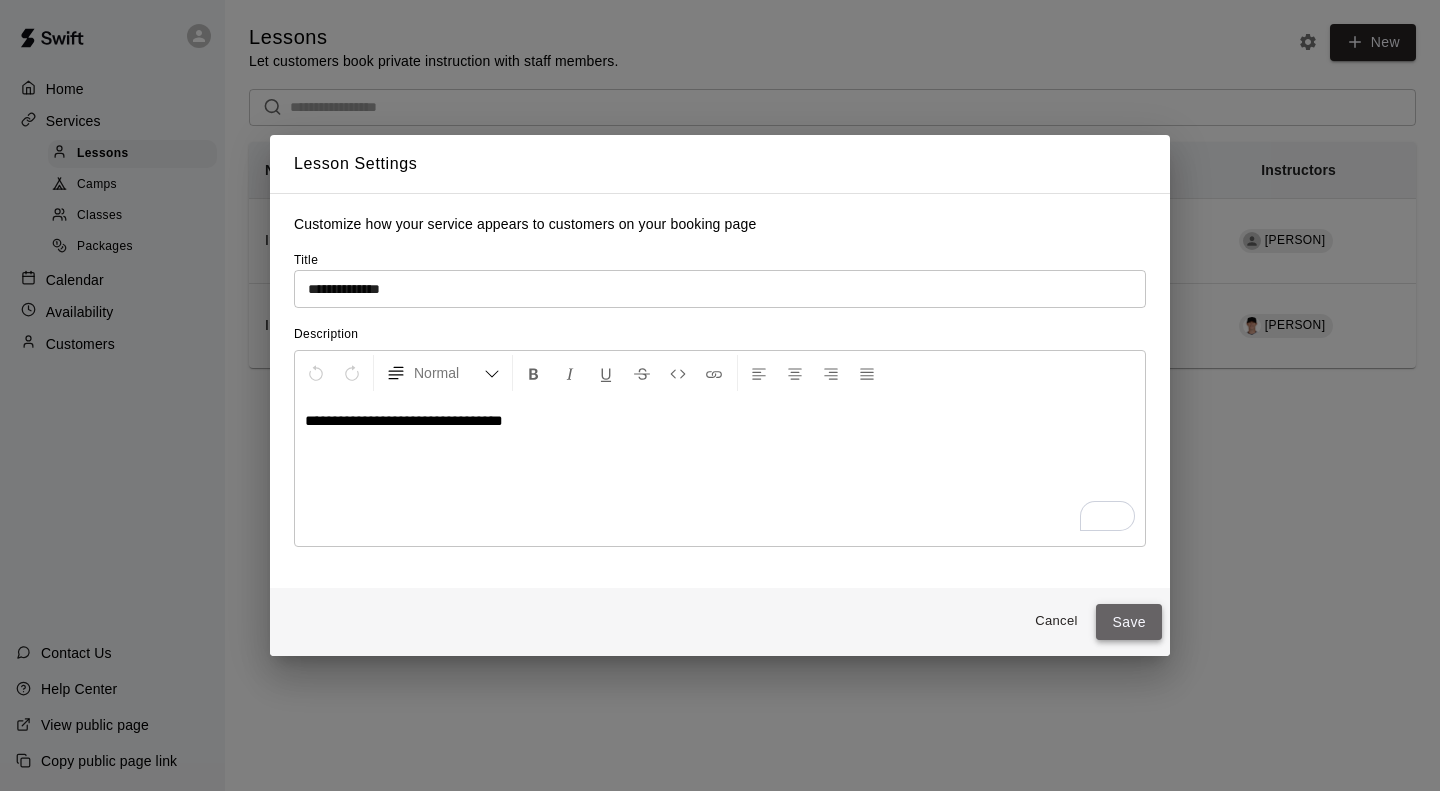 click on "Save" at bounding box center (1129, 622) 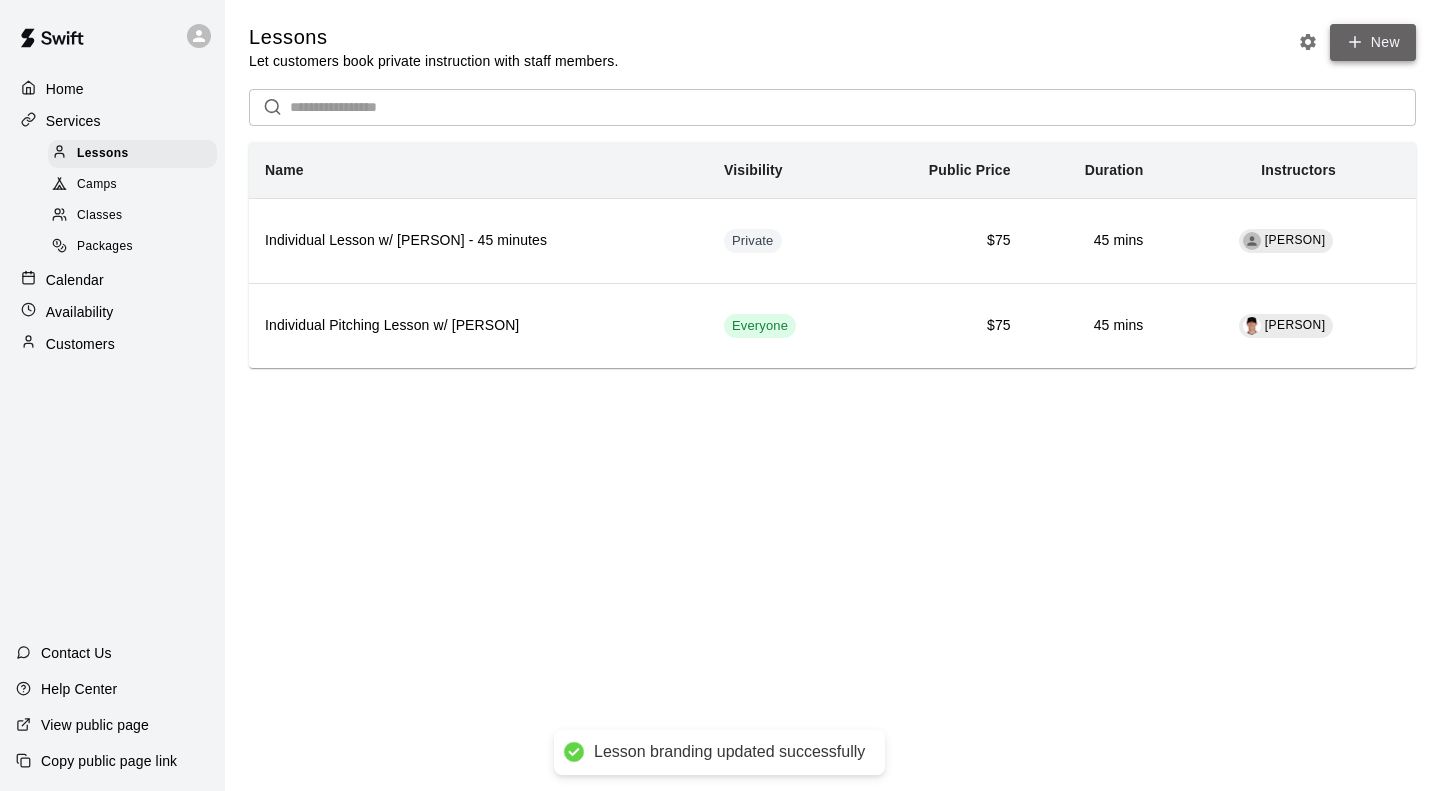 click on "New" at bounding box center (1373, 42) 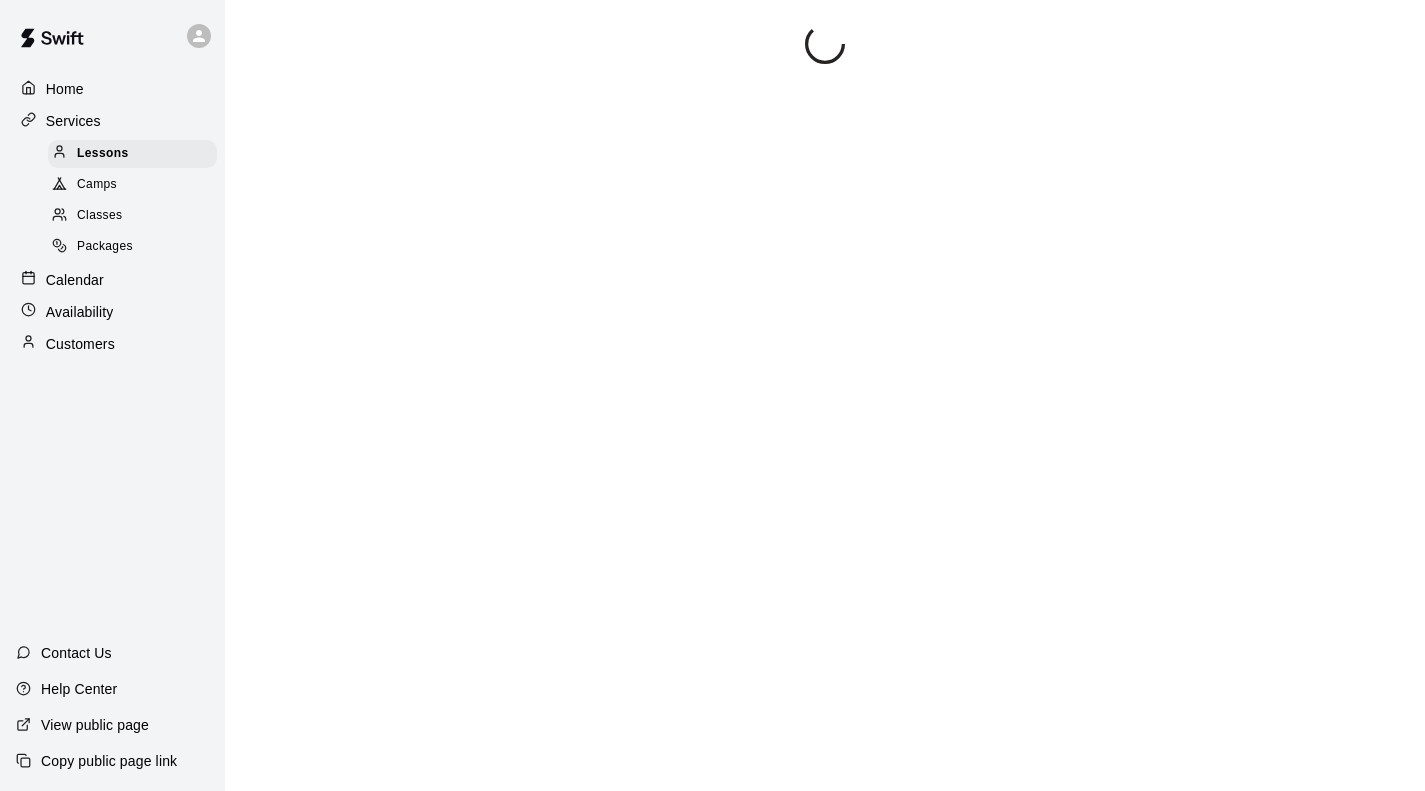 click at bounding box center (825, 419) 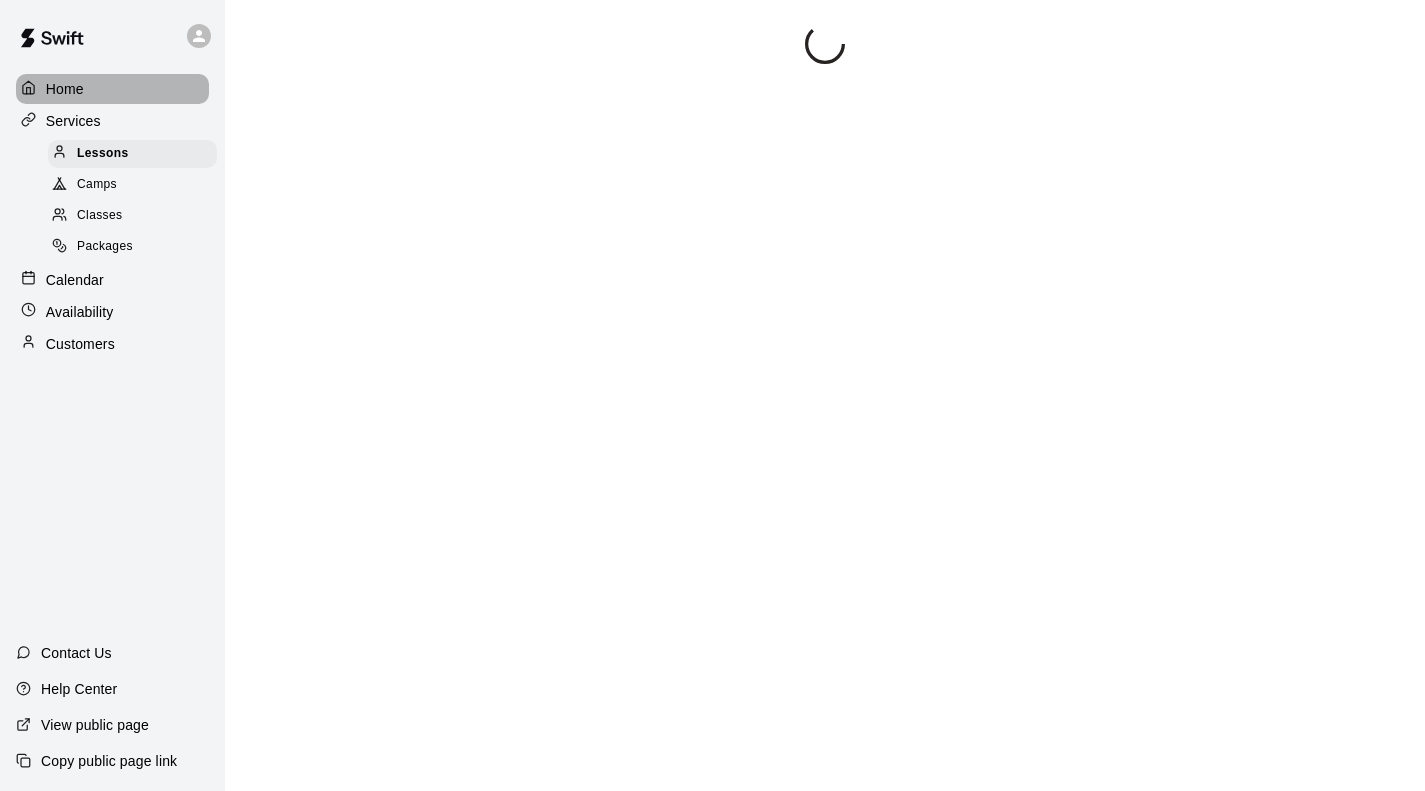 click on "Home" at bounding box center (112, 89) 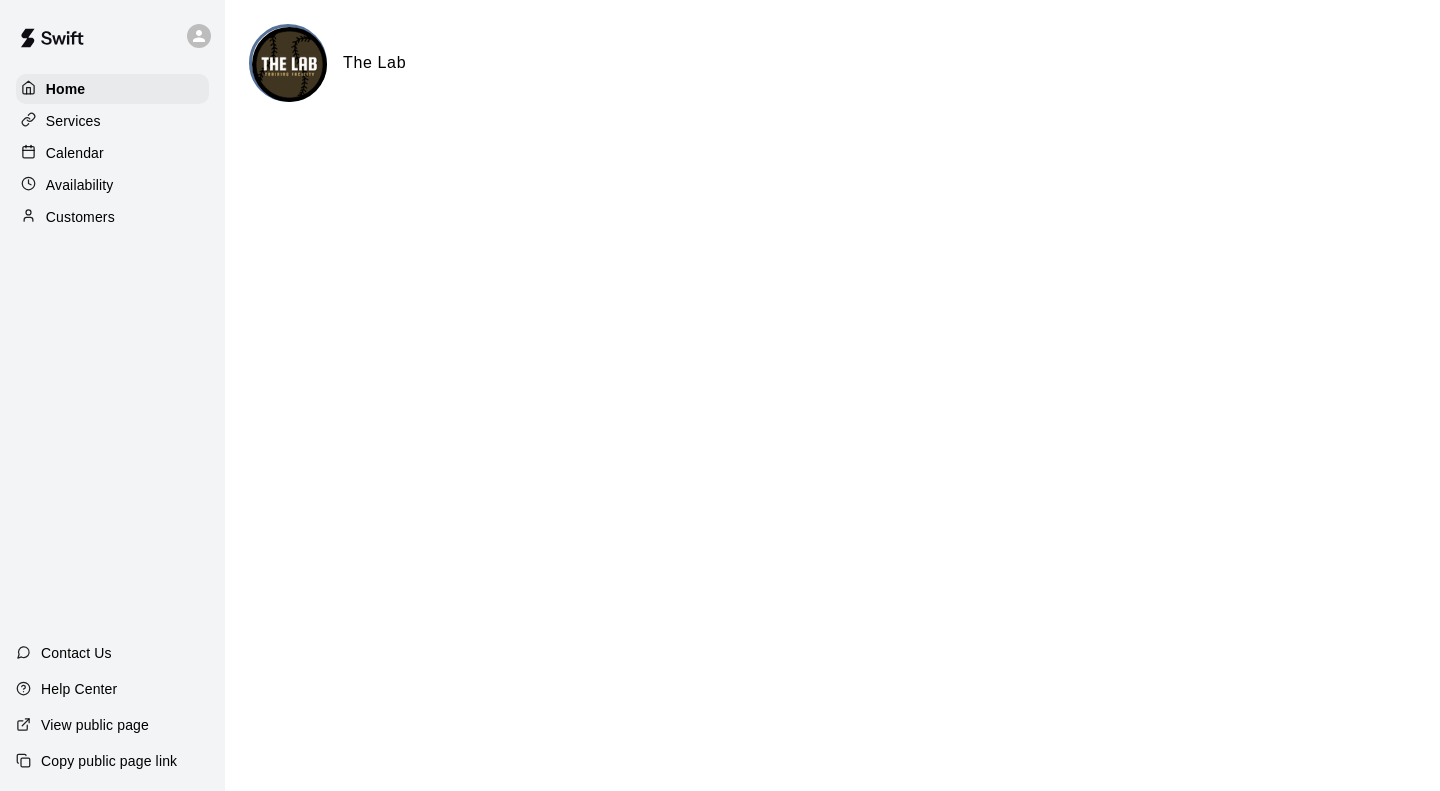 click at bounding box center (112, 36) 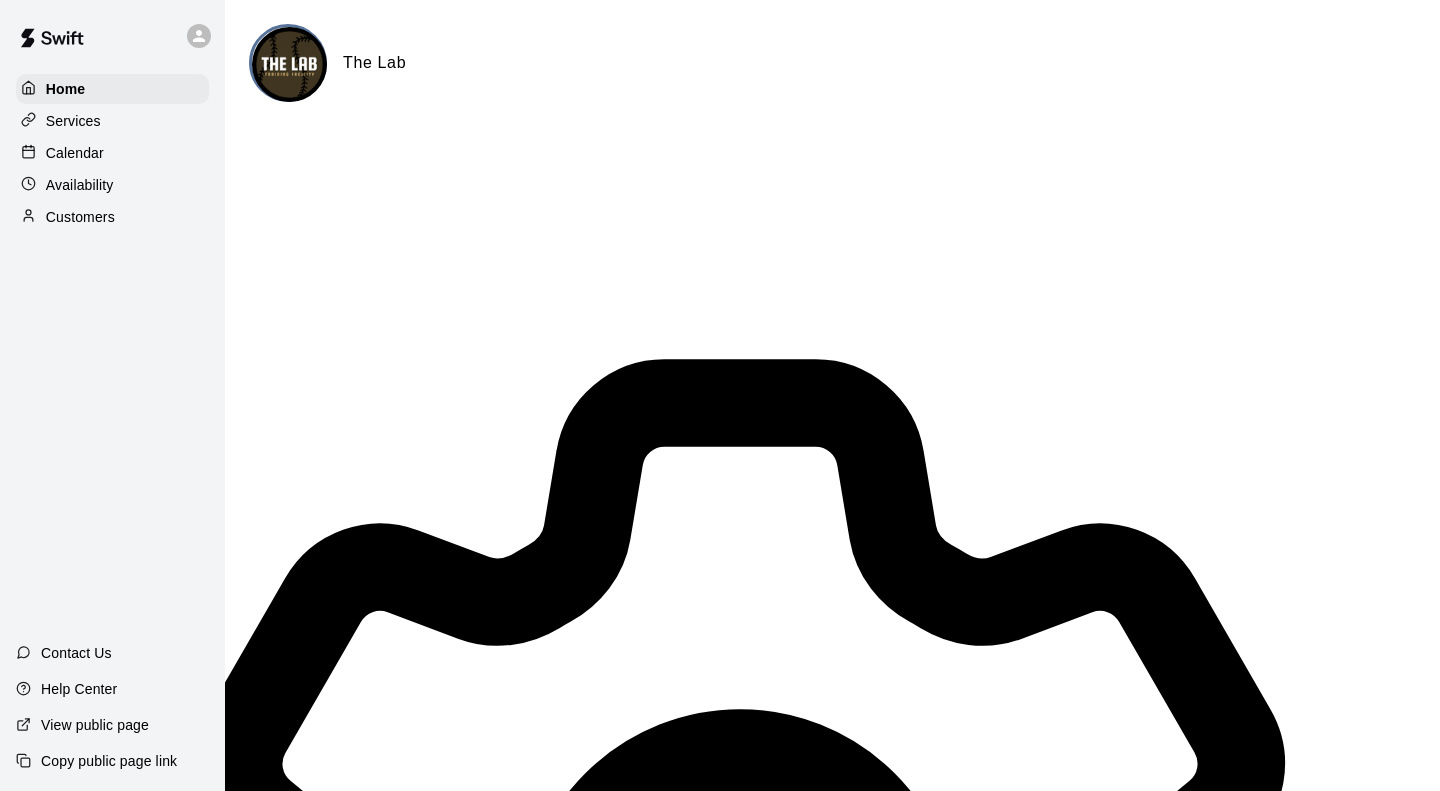 click on "Settings" at bounding box center (740, 1642) 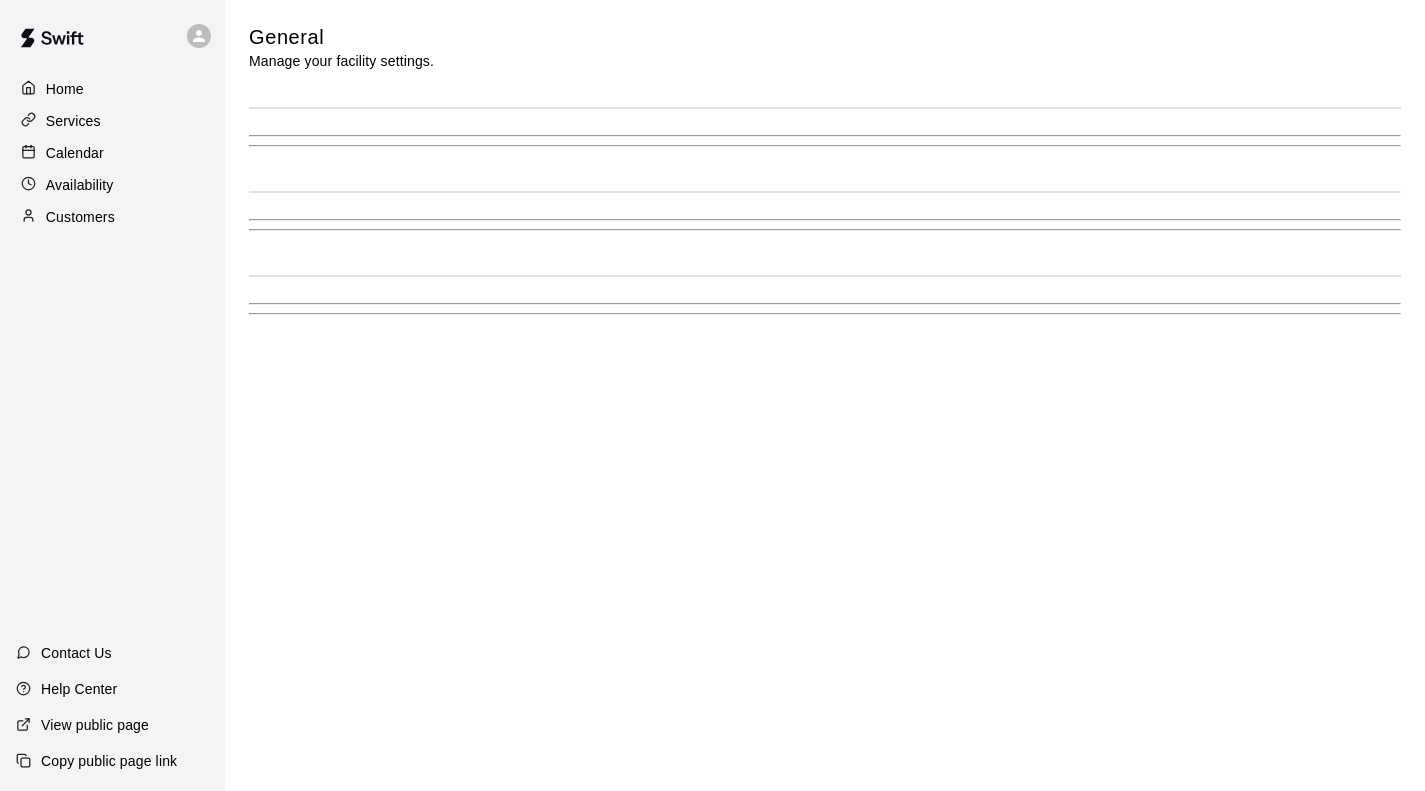 select on "**" 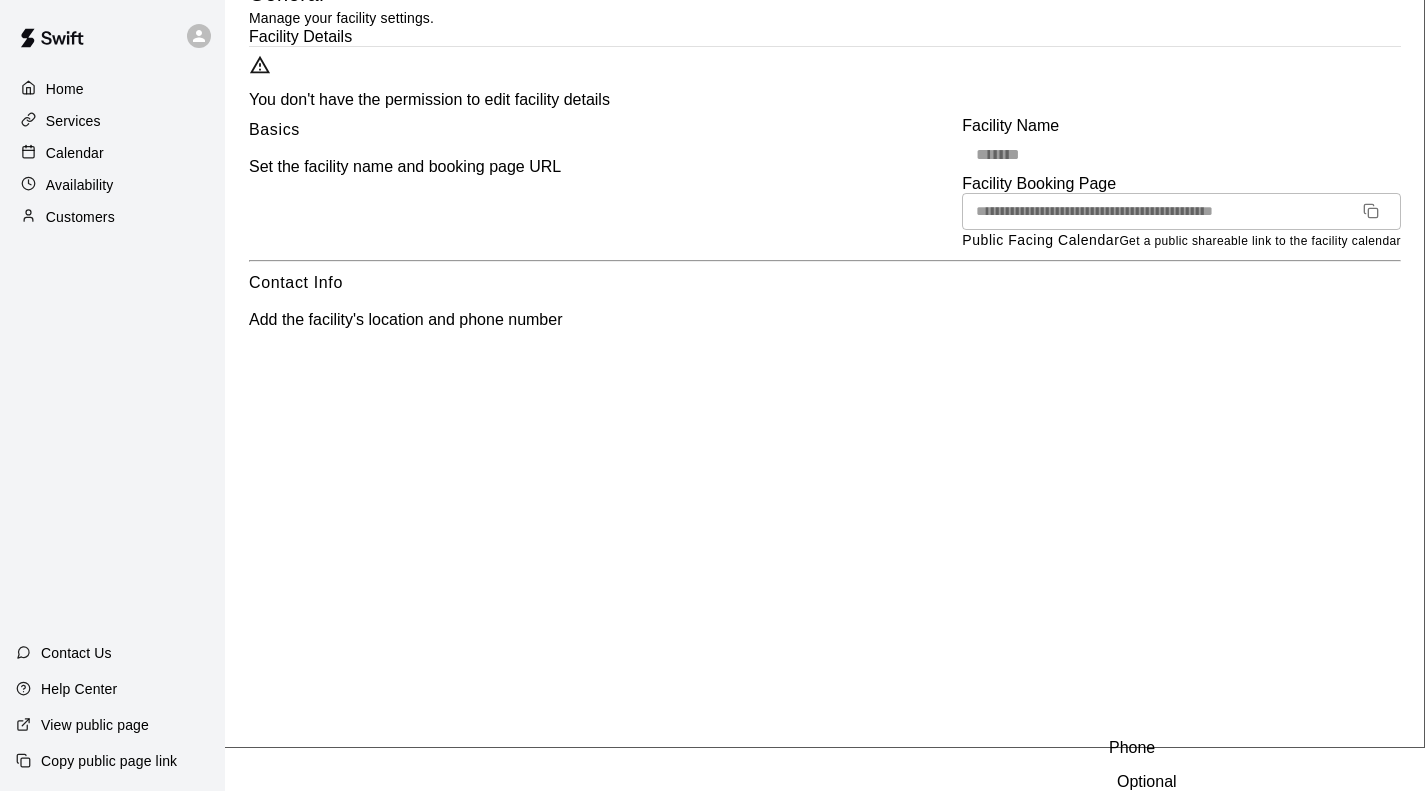 scroll, scrollTop: 0, scrollLeft: 0, axis: both 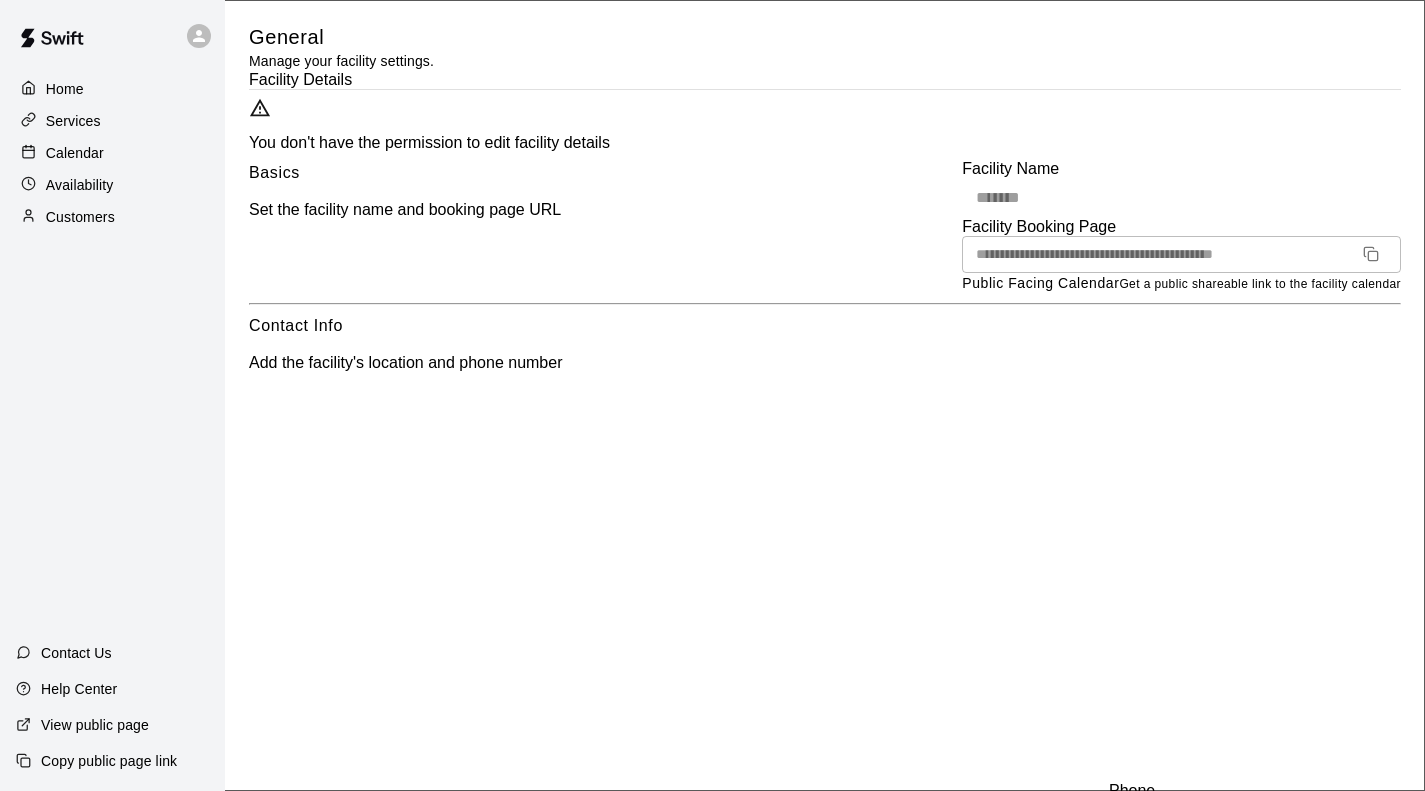 click on "Availability" at bounding box center [80, 185] 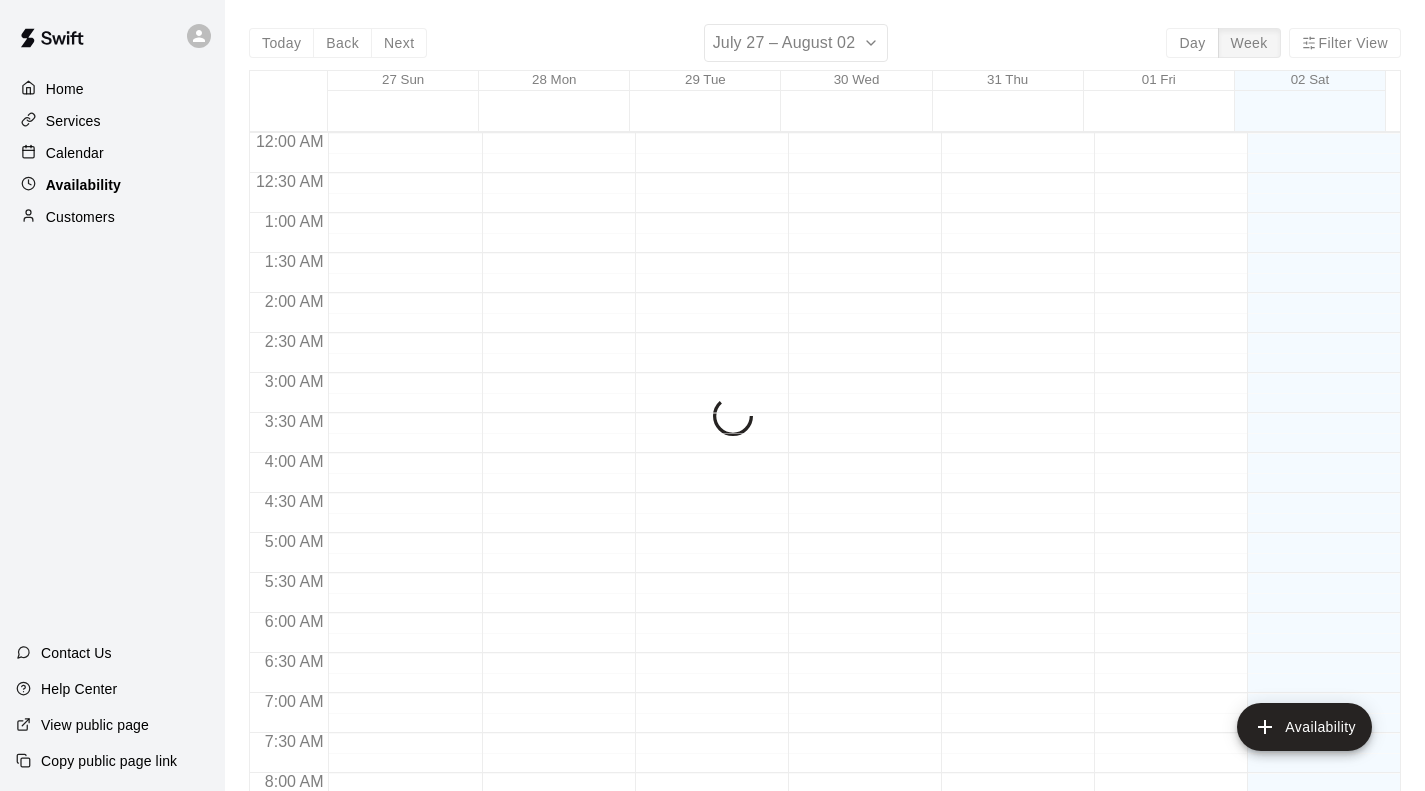 scroll, scrollTop: 954, scrollLeft: 0, axis: vertical 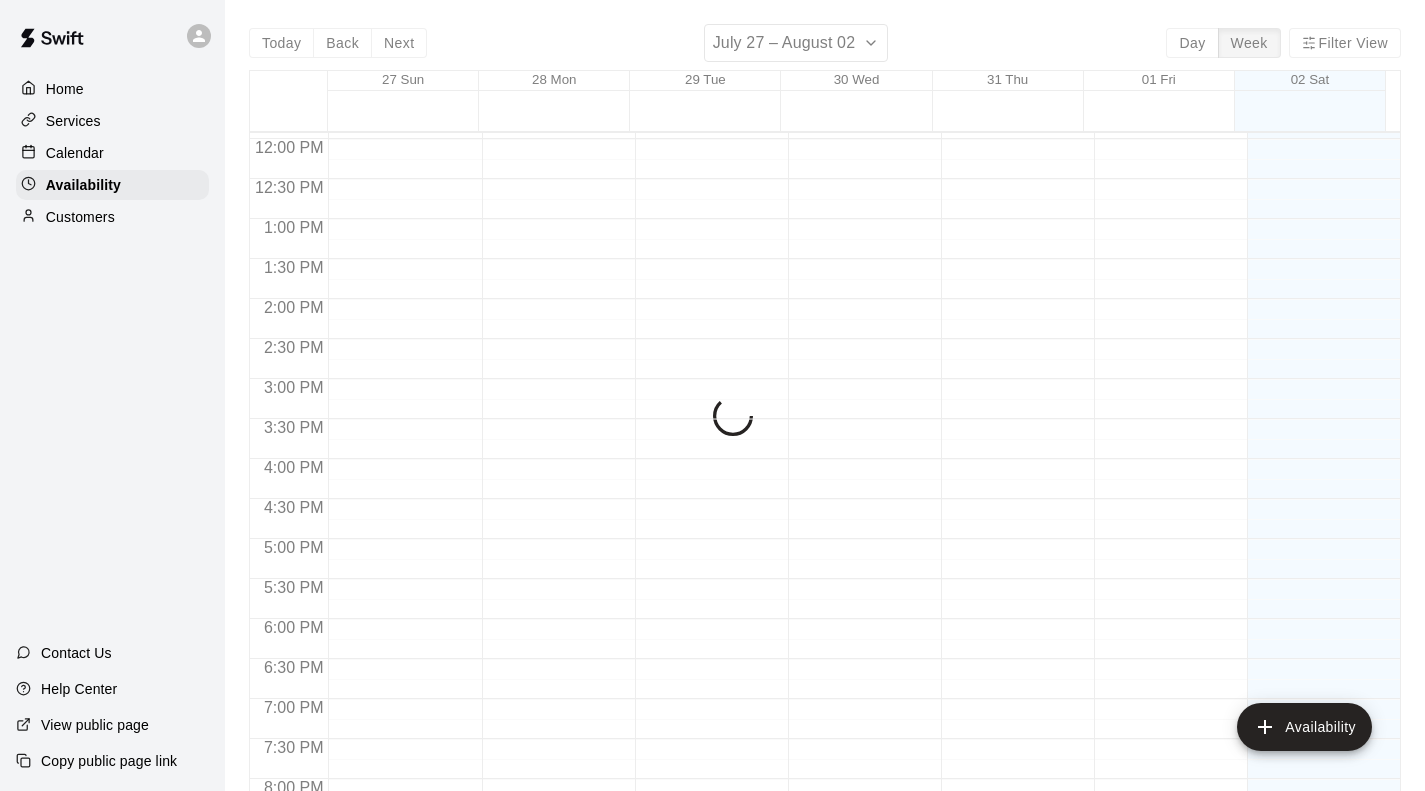 click on "Services" at bounding box center [73, 121] 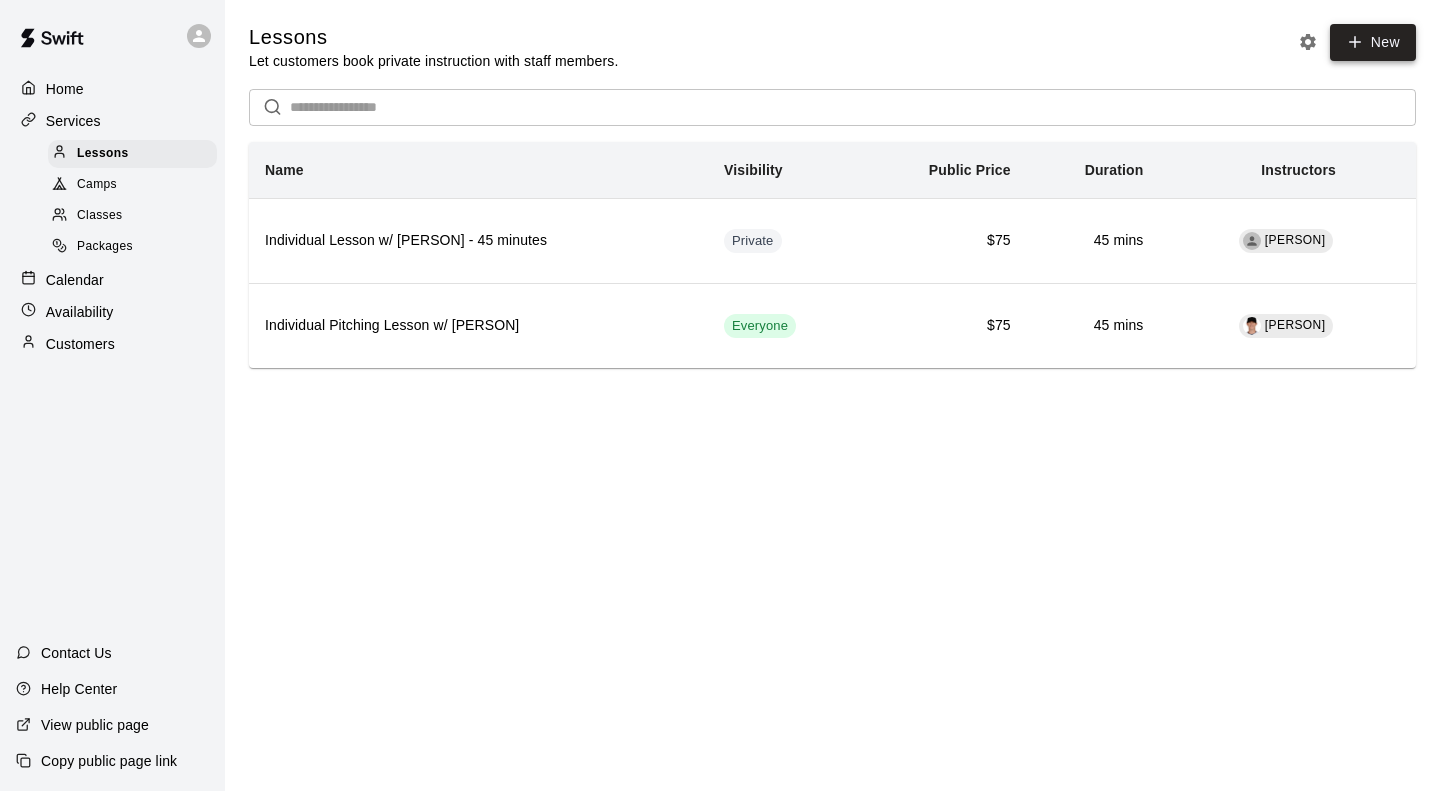 click 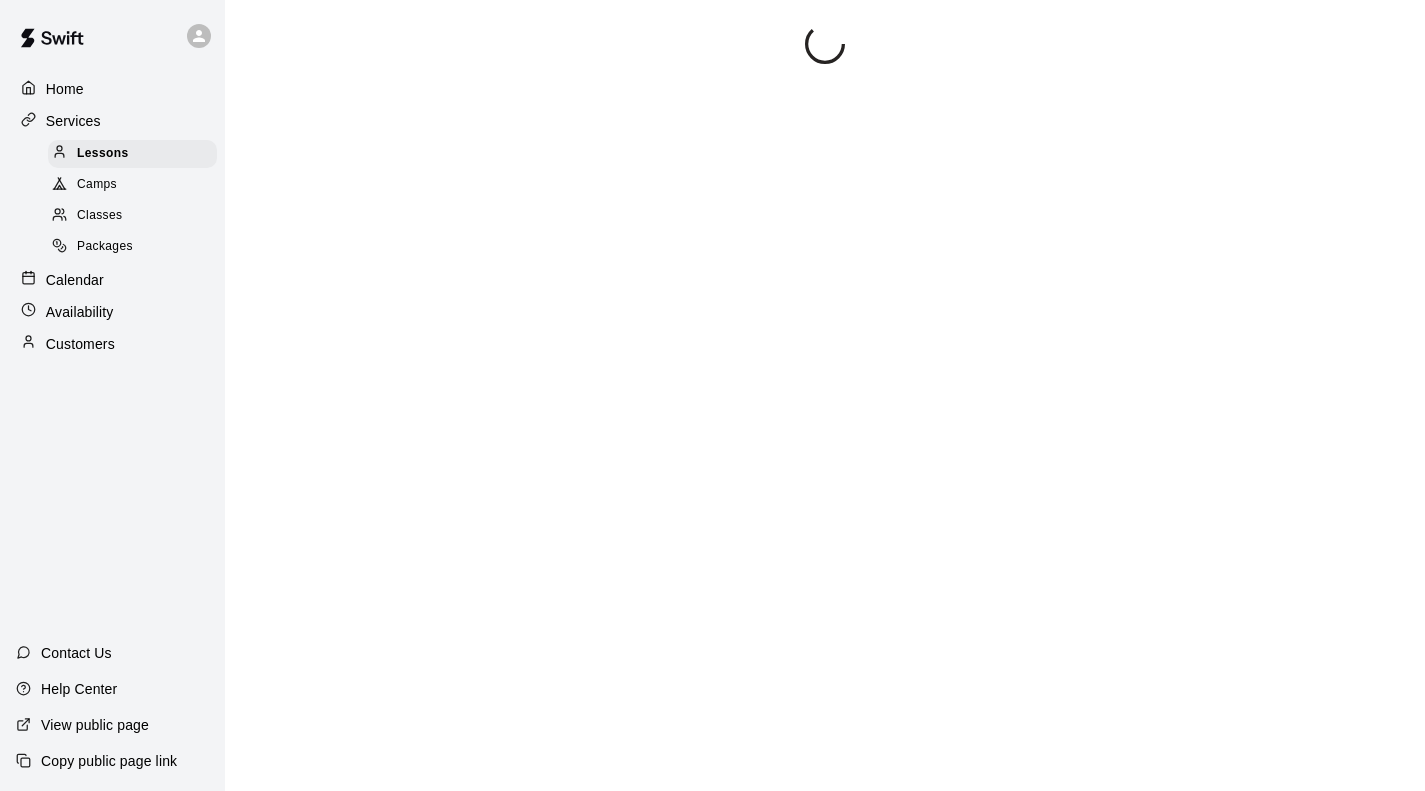 click at bounding box center (825, 419) 